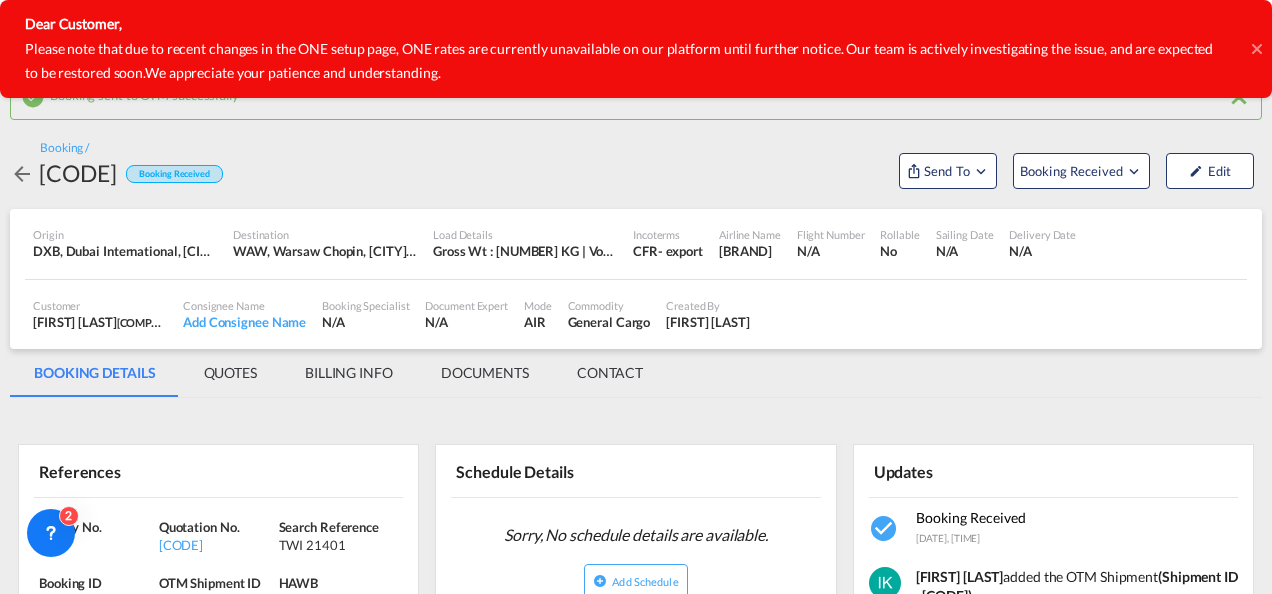 scroll, scrollTop: 0, scrollLeft: 0, axis: both 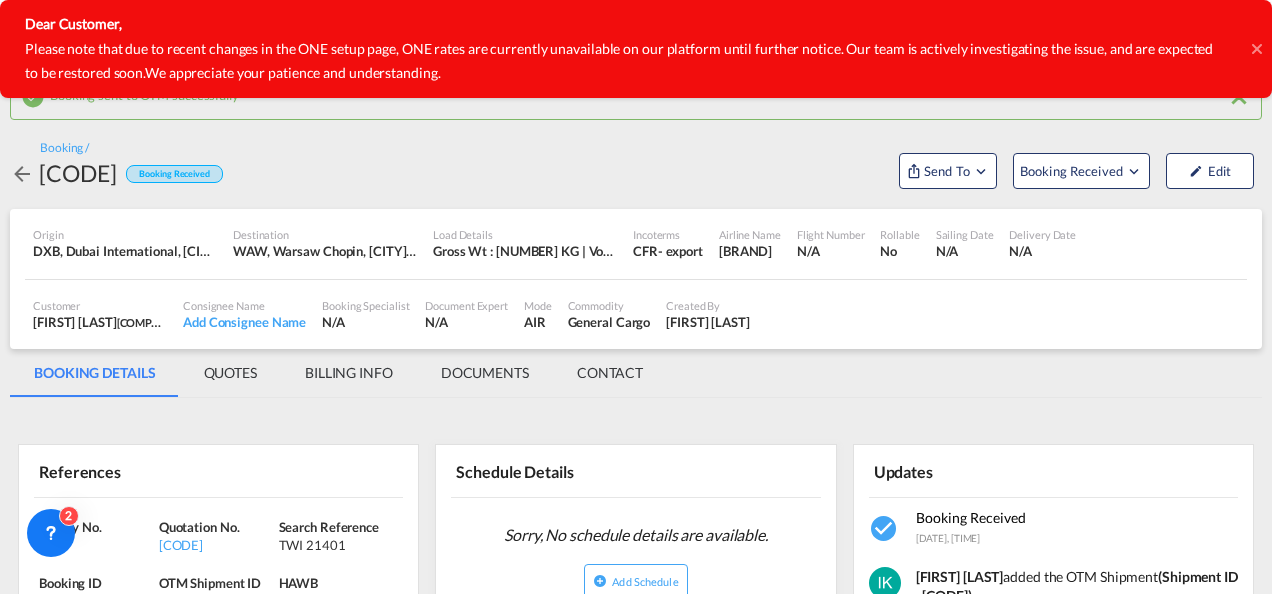 click 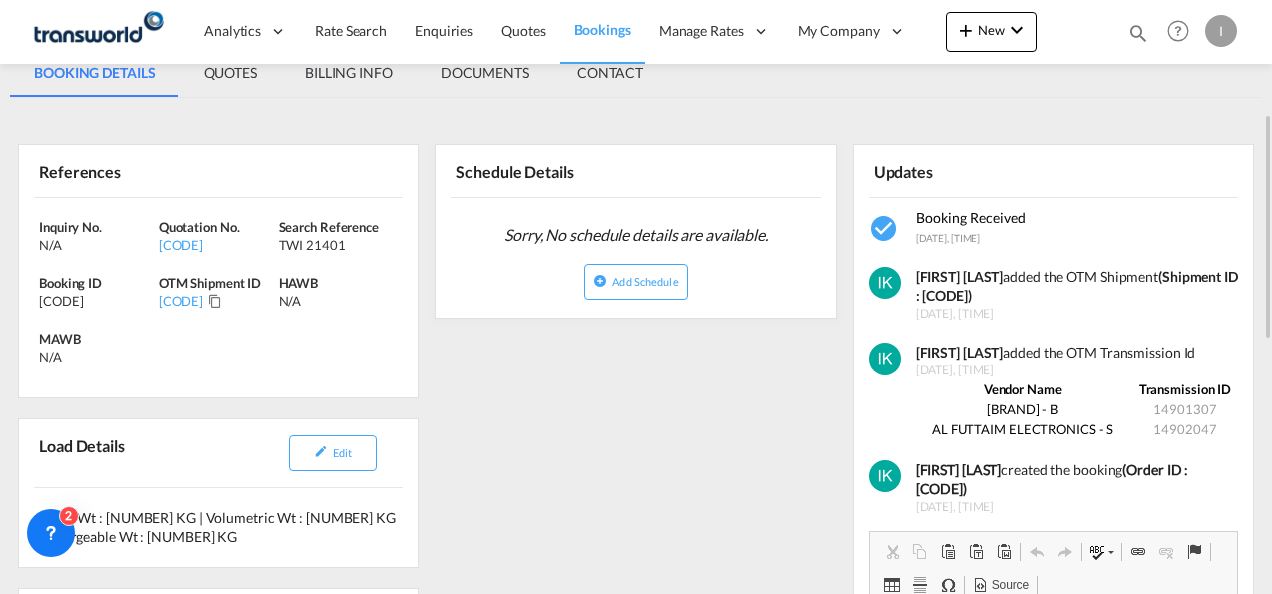 scroll, scrollTop: 0, scrollLeft: 0, axis: both 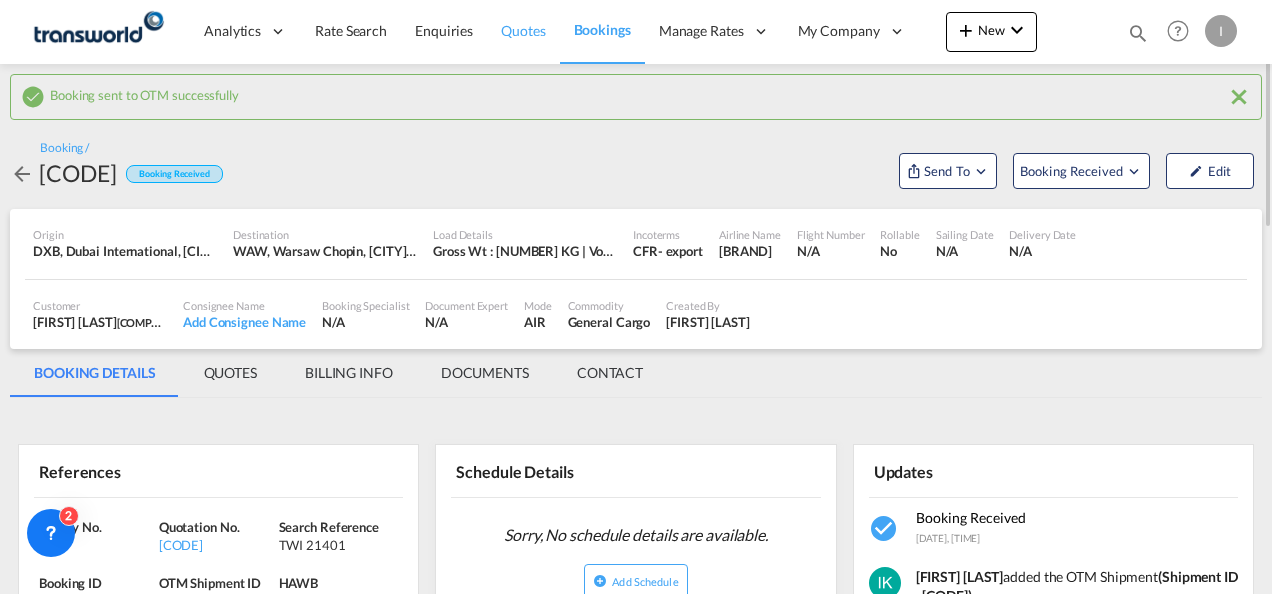 click on "Quotes" at bounding box center [523, 30] 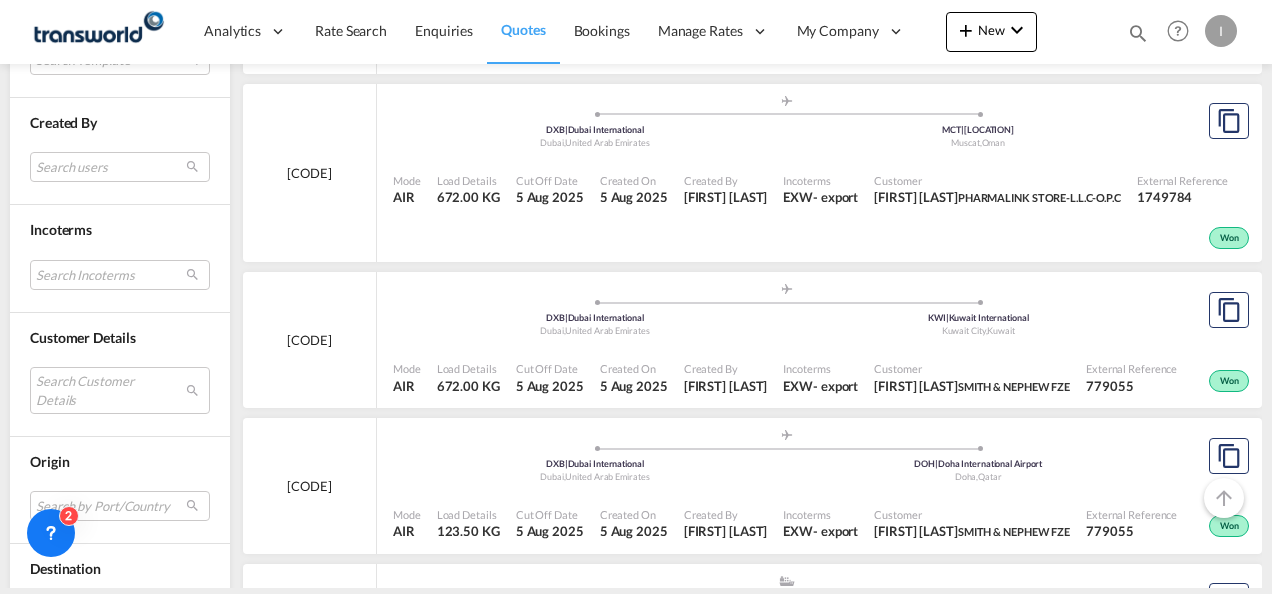 scroll, scrollTop: 800, scrollLeft: 0, axis: vertical 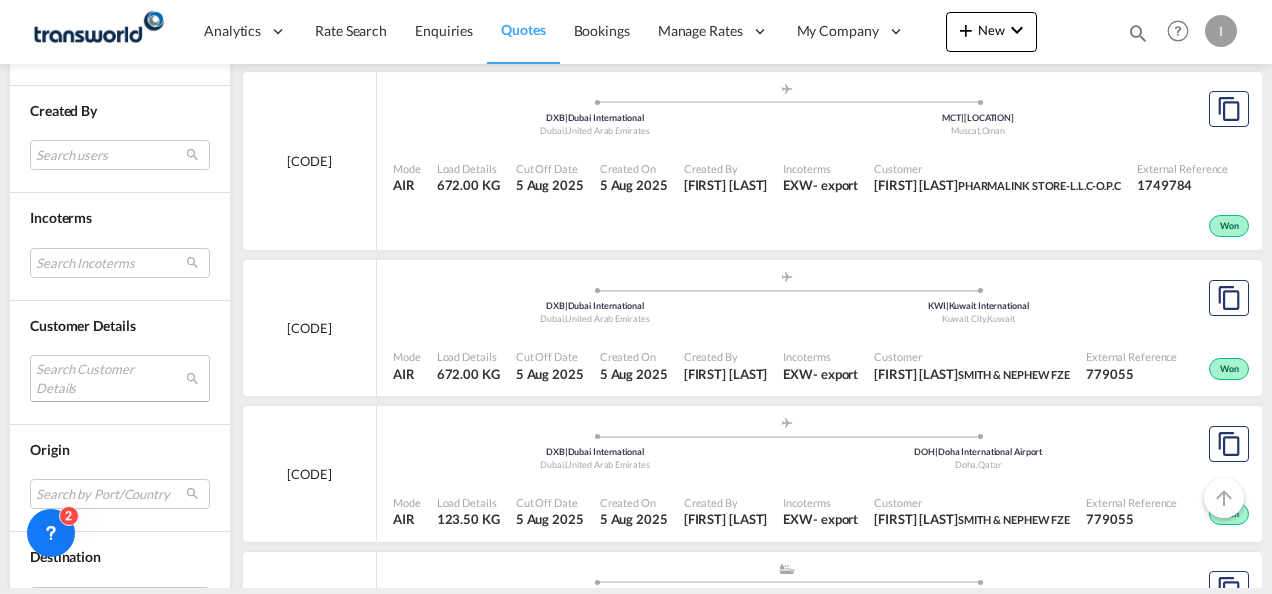 click on "Search Customer Details user name
user lucy SWITCH [EMAIL]    | lucy switchgear fze-tdwc-dubai
user [FIRST] [LAST] [EMAIL]    | oel aviation services fzco
user [FIRST] [LAST] [EMAIL]    | gowell oilfield technology fze
user [FIRST] [LAST] [EMAIL]    | rivoli group ( llc )
user [FIRST] [LAST] [EMAIL]    | alqannas hunting equipment llc
user [FIRST] [LAST] [EMAIL]    | sara general trading llc
user [FIRST] [LAST] [EMAIL]    | unizen logistics pvt ltd
user [FIRST] [LAST] [EMAIL]    | torino elevator installation and maintenance - sole proprietorship l.l.c.
user [FIRST] [LAST] [EMAIL]    | schaefer systems international dwc llc
user [FIRST] [LAST] [EMAIL]    | technova imaging systems
user [FIRST] [LAST] [EMAIL]    | alucor limited
user [FIRST] [LAST]
user [FIRST] [LAST]" at bounding box center [120, 378] 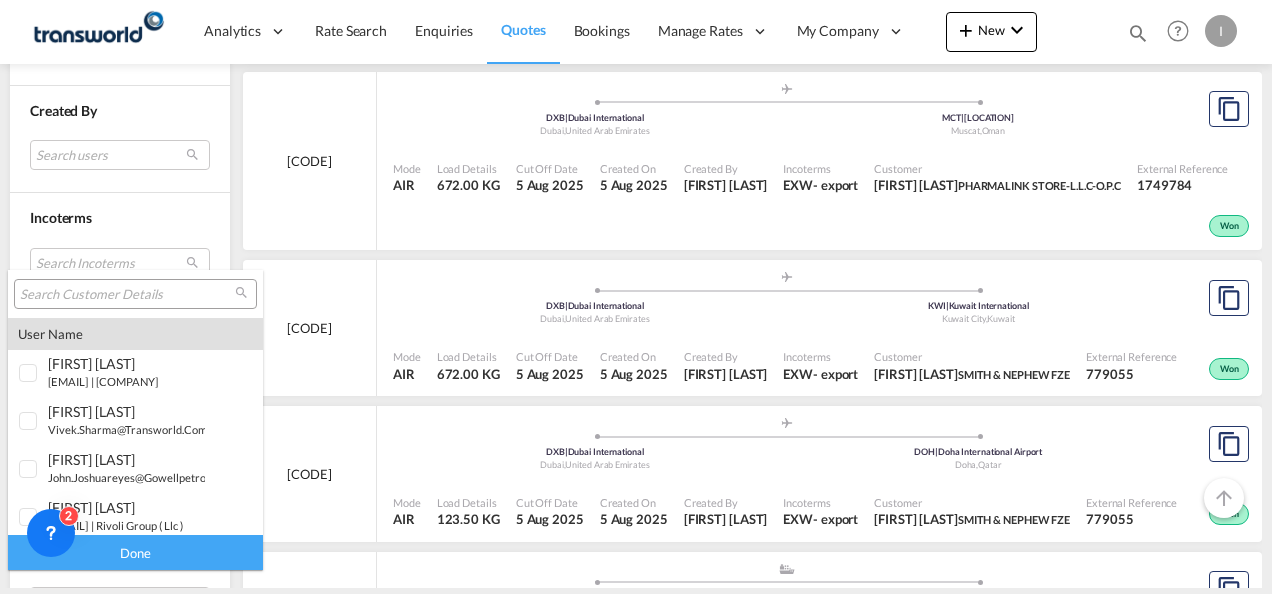 click at bounding box center [127, 295] 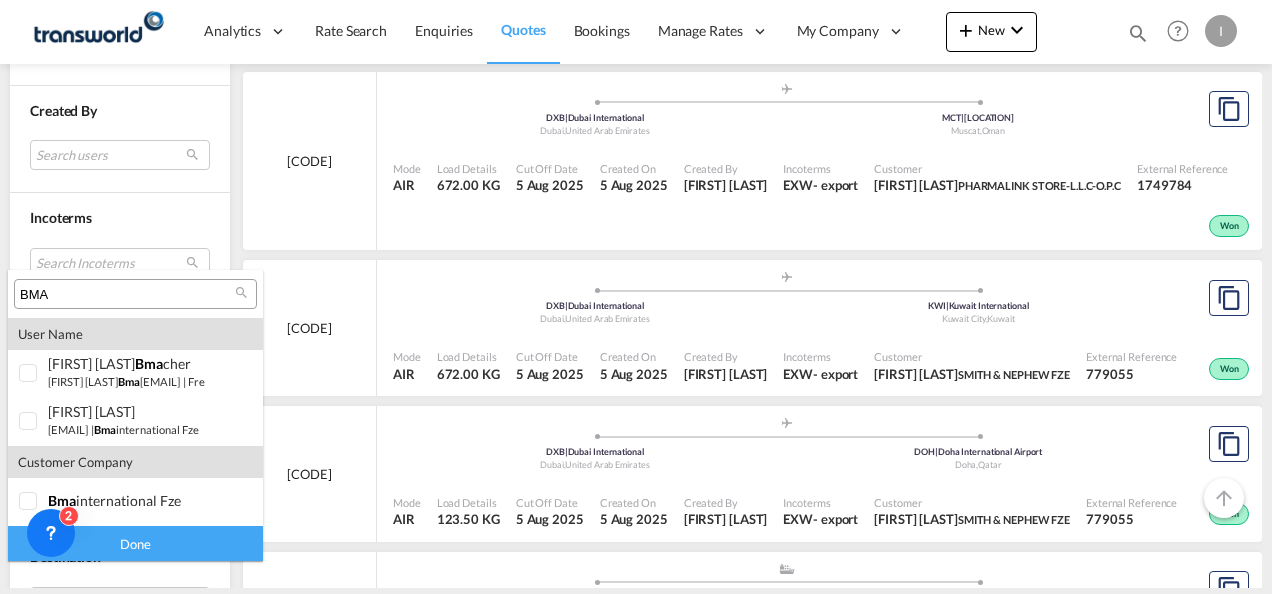 type on "BMA" 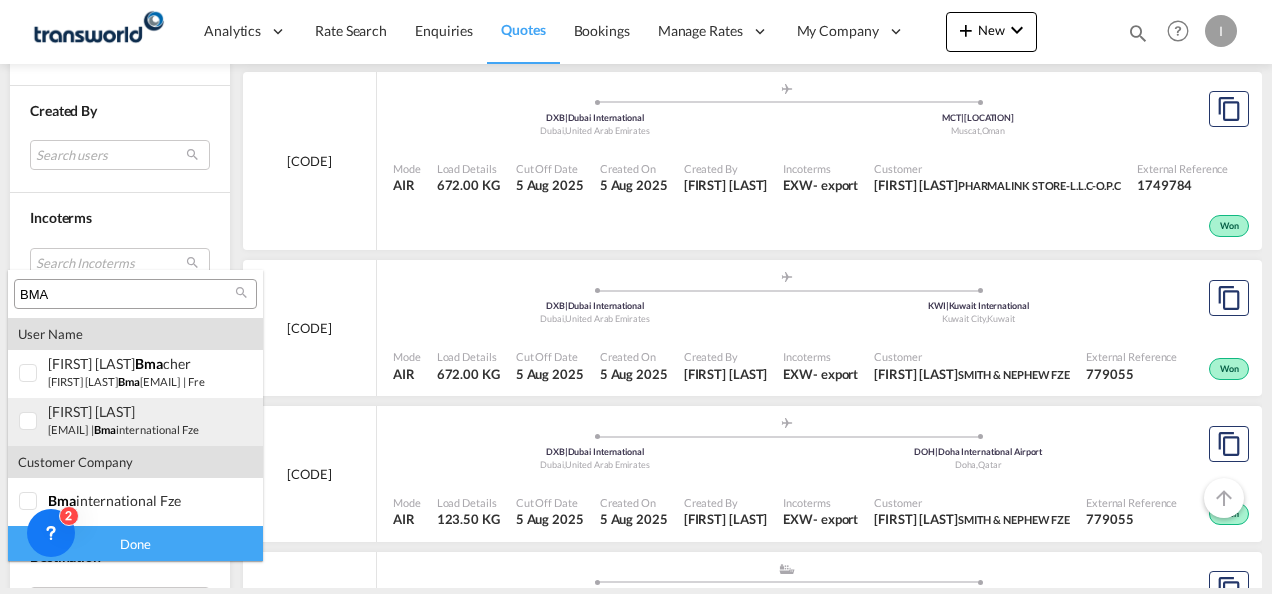 click on "[EMAIL]" at bounding box center [68, 429] 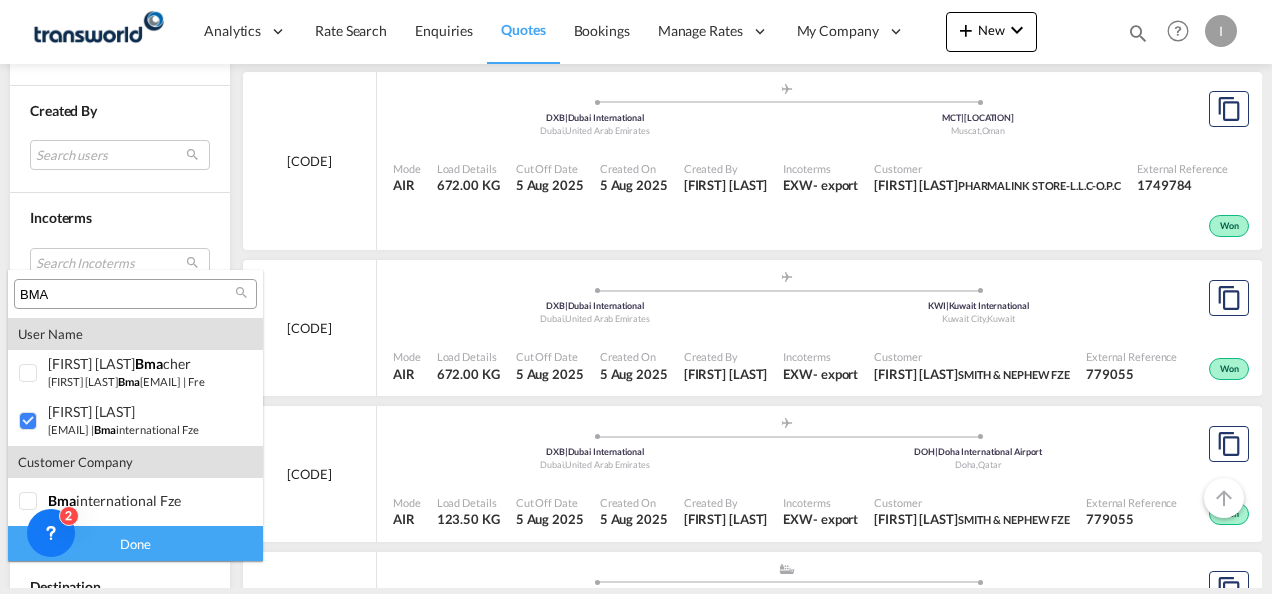 click on "Done" at bounding box center (135, 543) 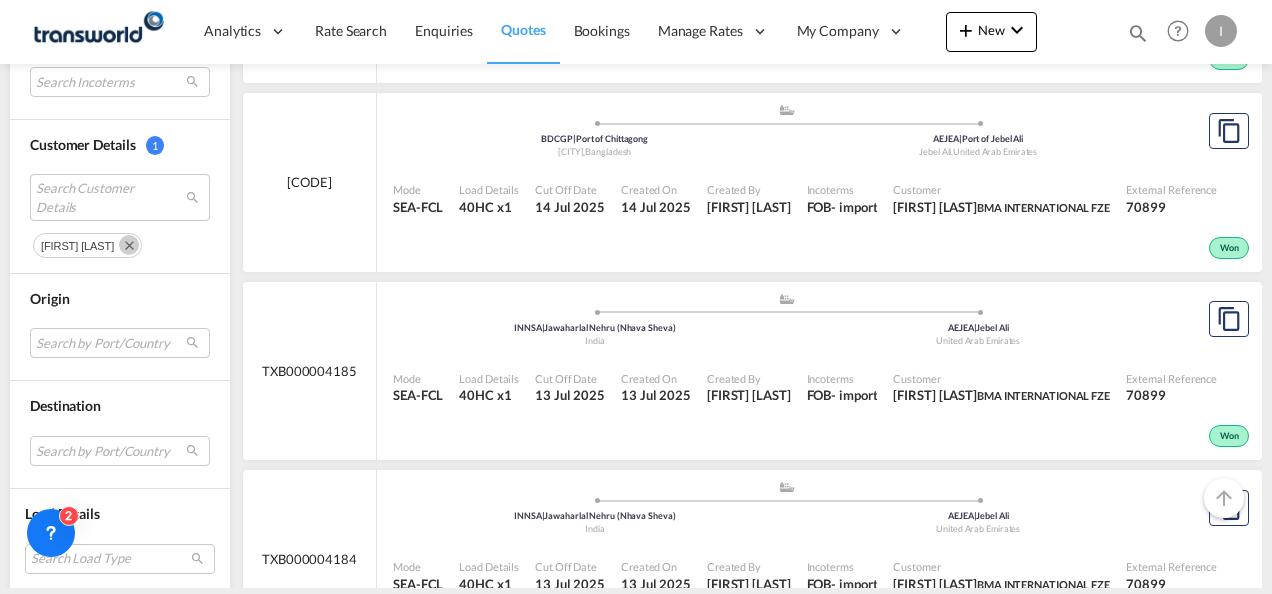 scroll, scrollTop: 3900, scrollLeft: 0, axis: vertical 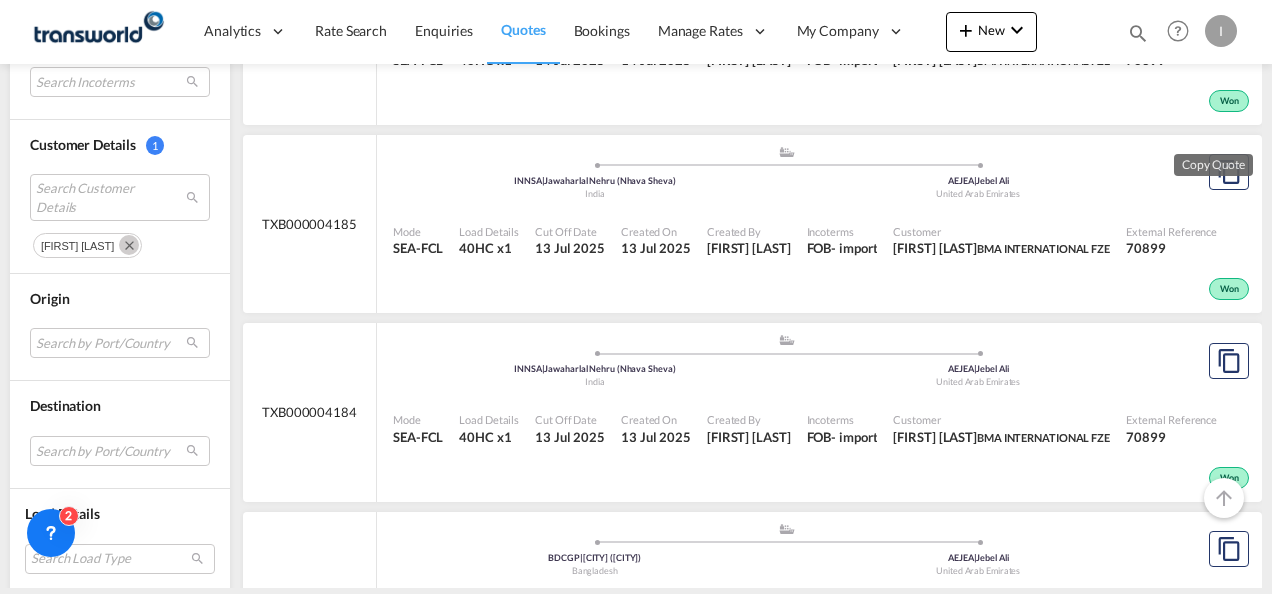 click at bounding box center [1229, -16] 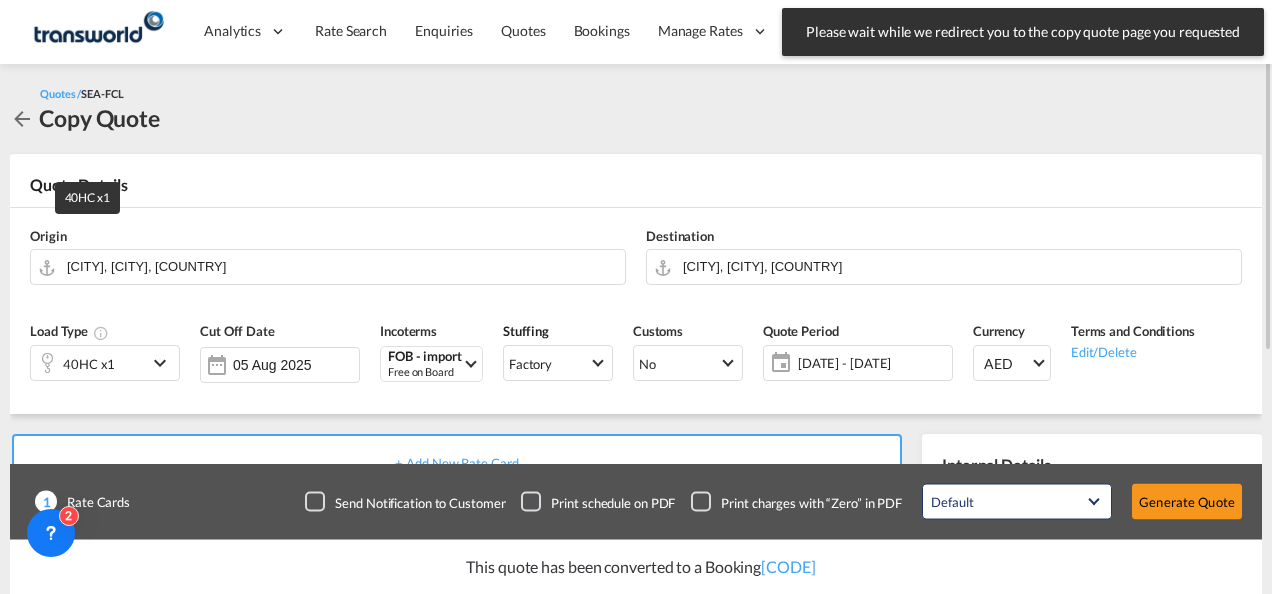 click on "40HC x1" at bounding box center (89, 364) 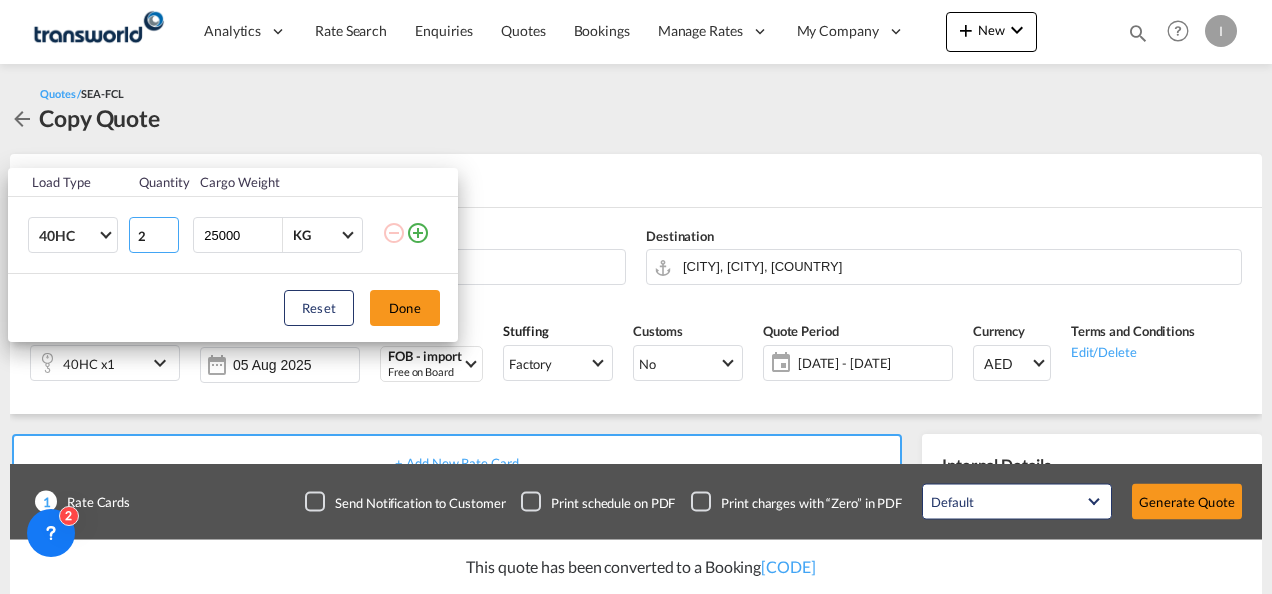 type on "2" 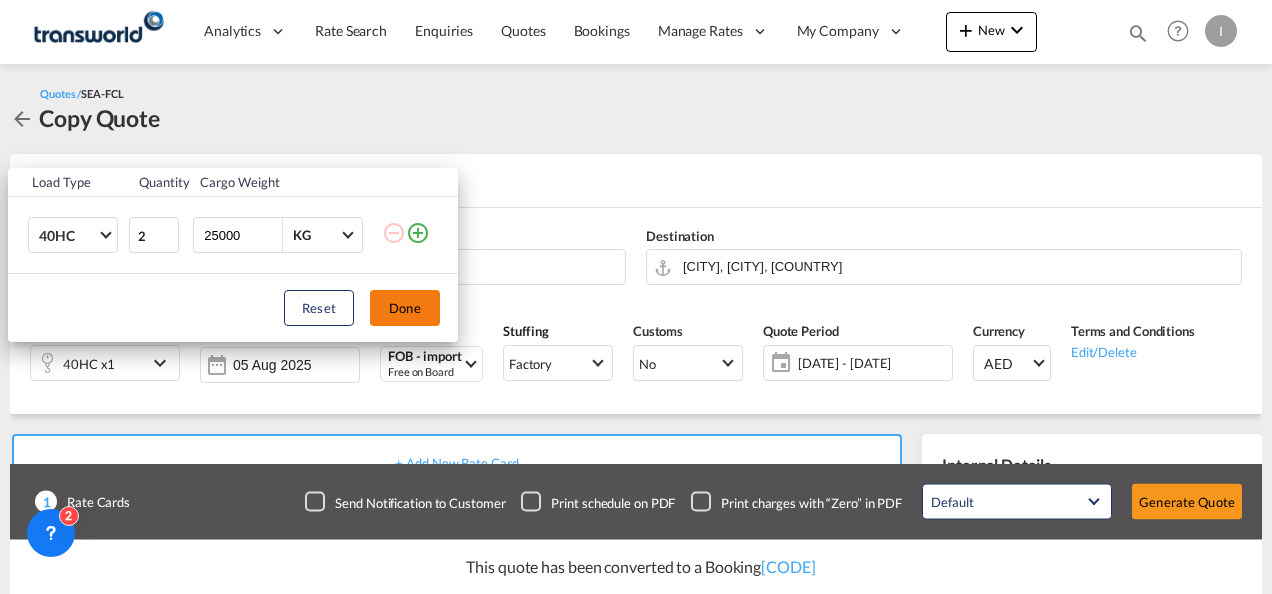 click on "Done" at bounding box center (405, 308) 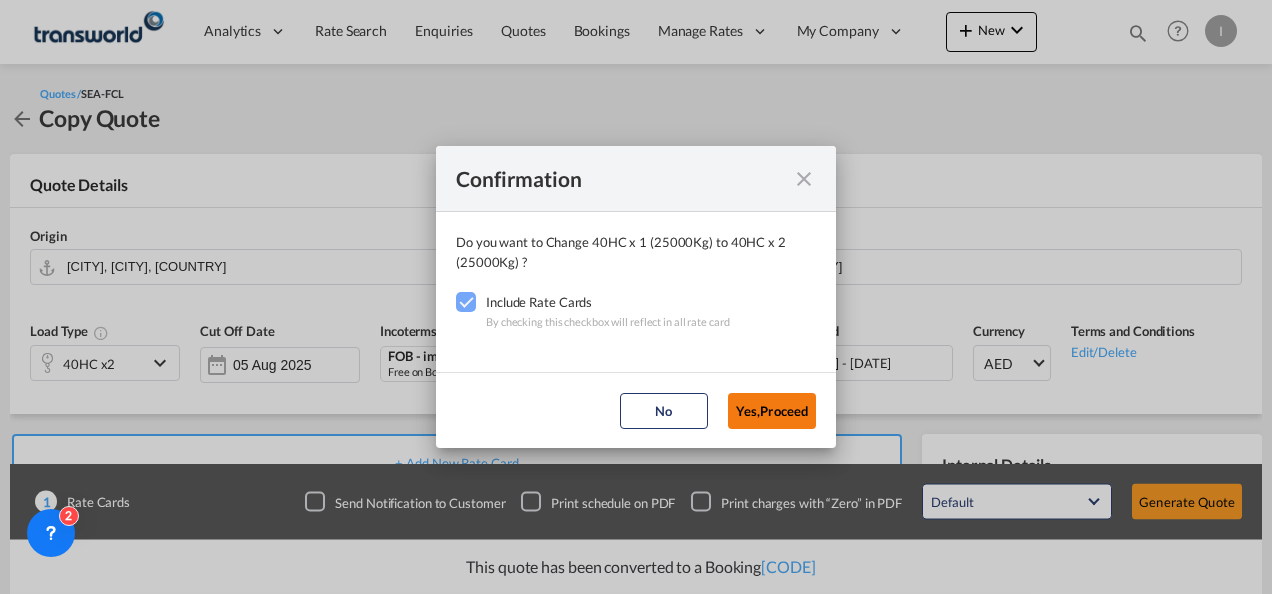 click on "Yes,Proceed" at bounding box center [772, 411] 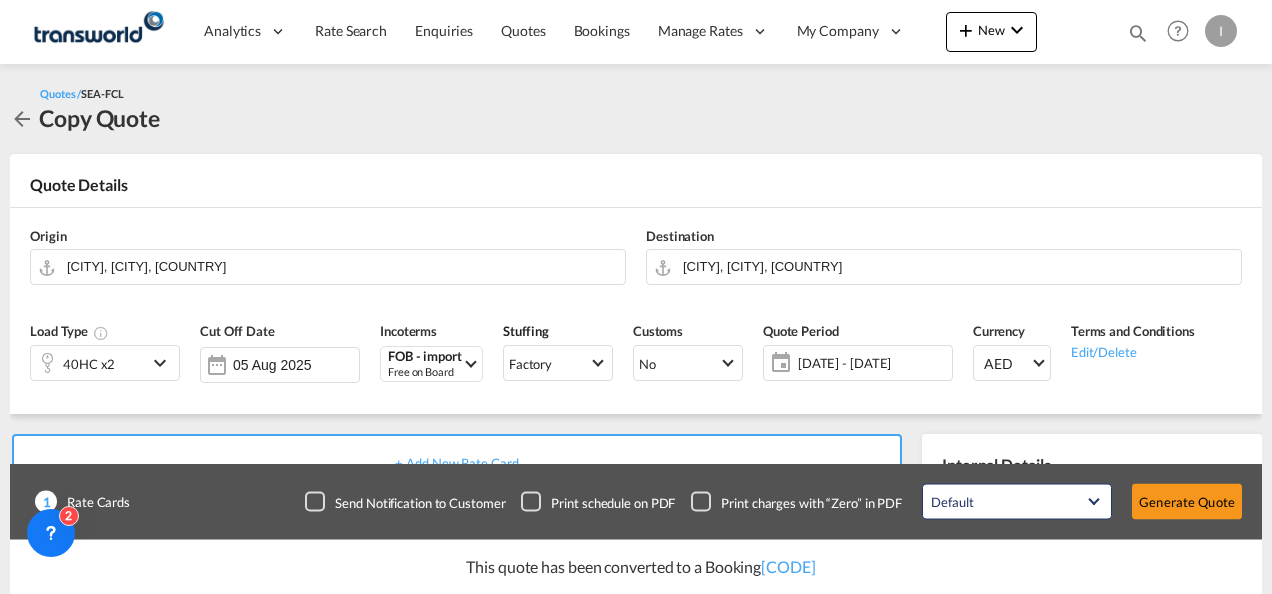 scroll, scrollTop: 400, scrollLeft: 0, axis: vertical 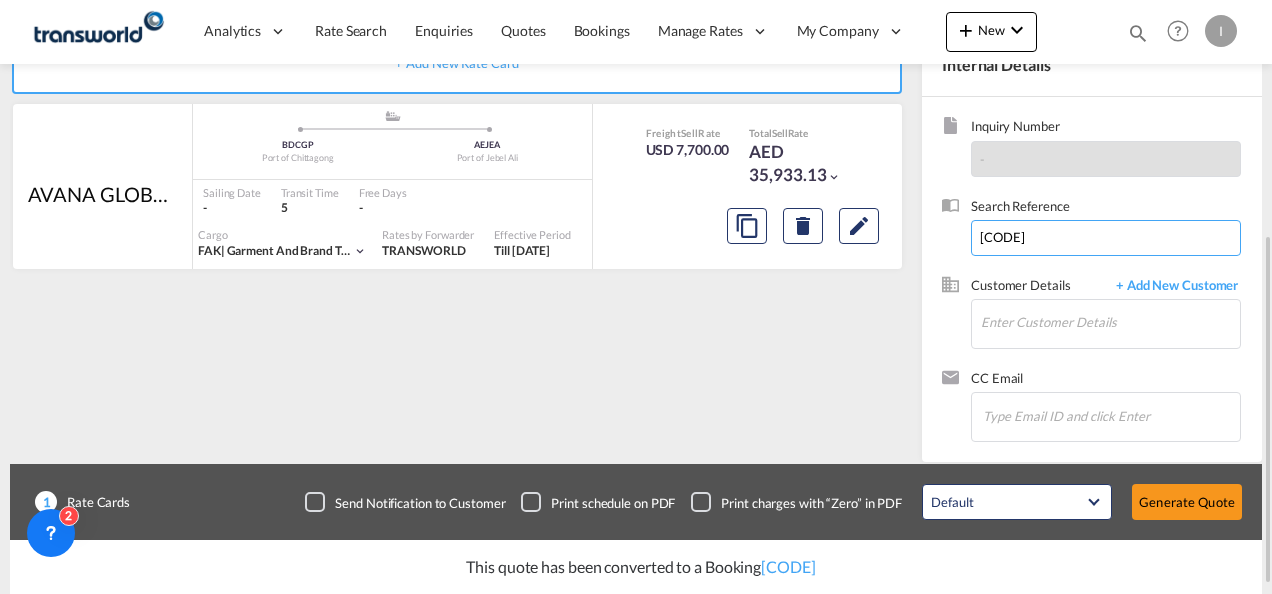click on "[CODE]" at bounding box center [1106, 238] 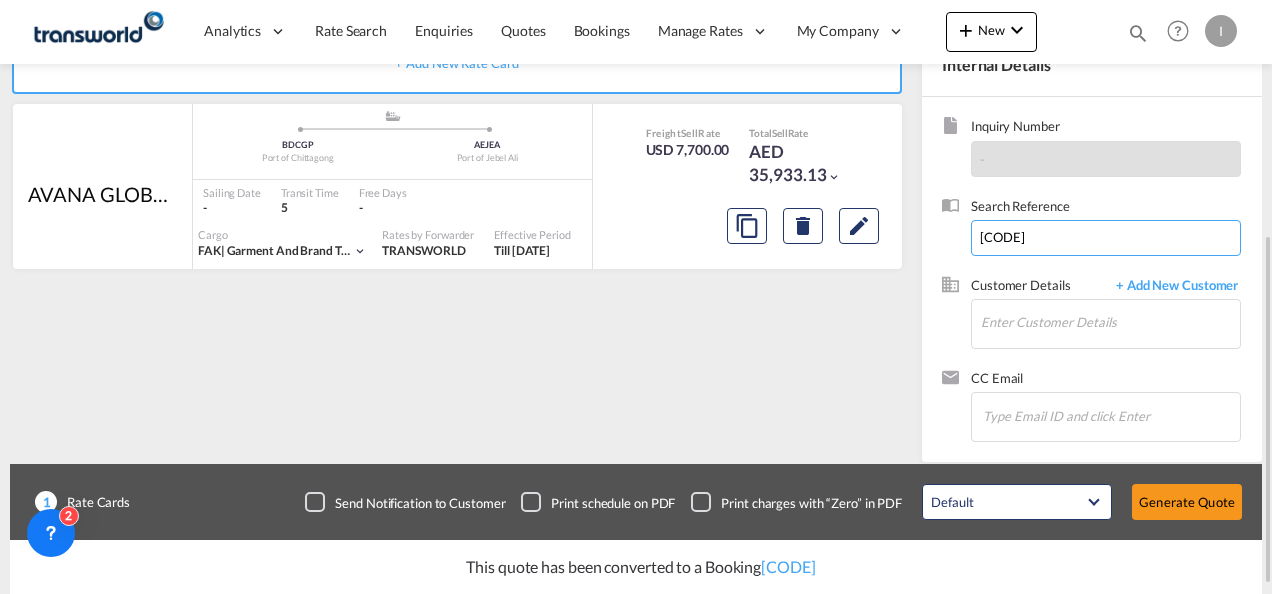 paste 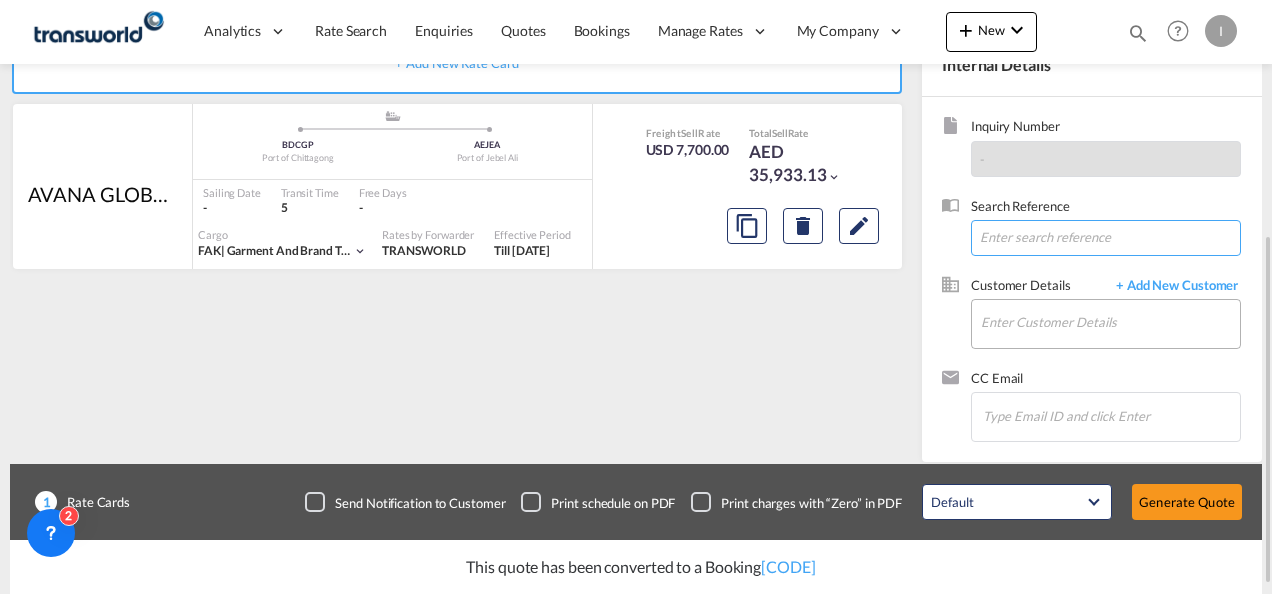 paste on "[CODE]" 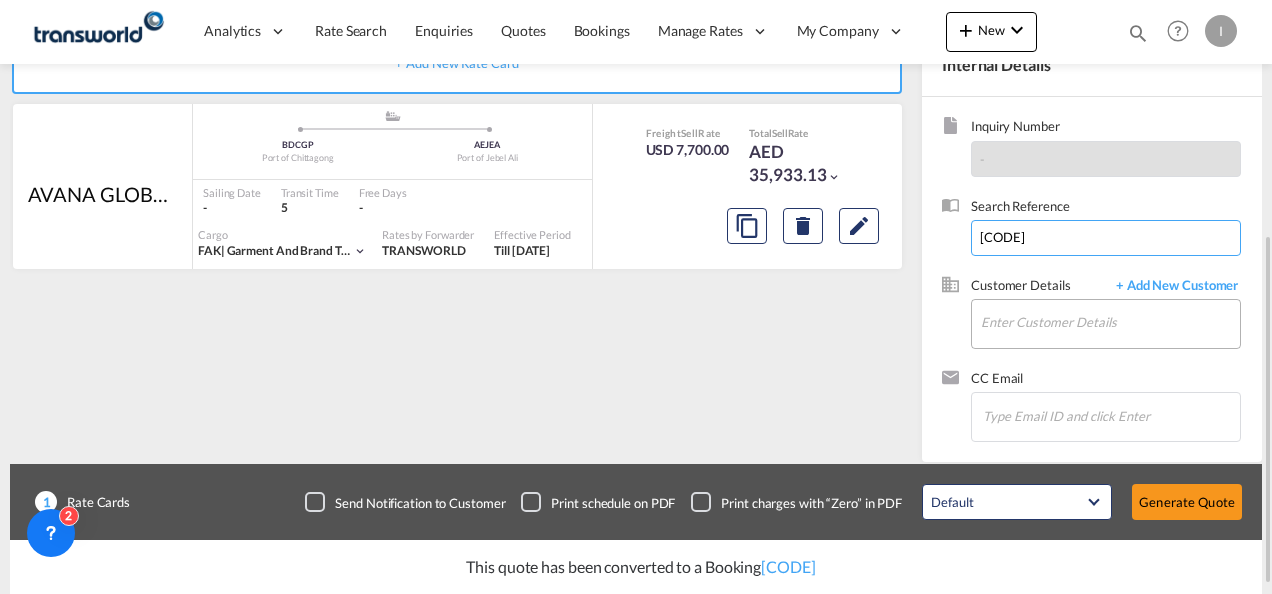 type on "[CODE]" 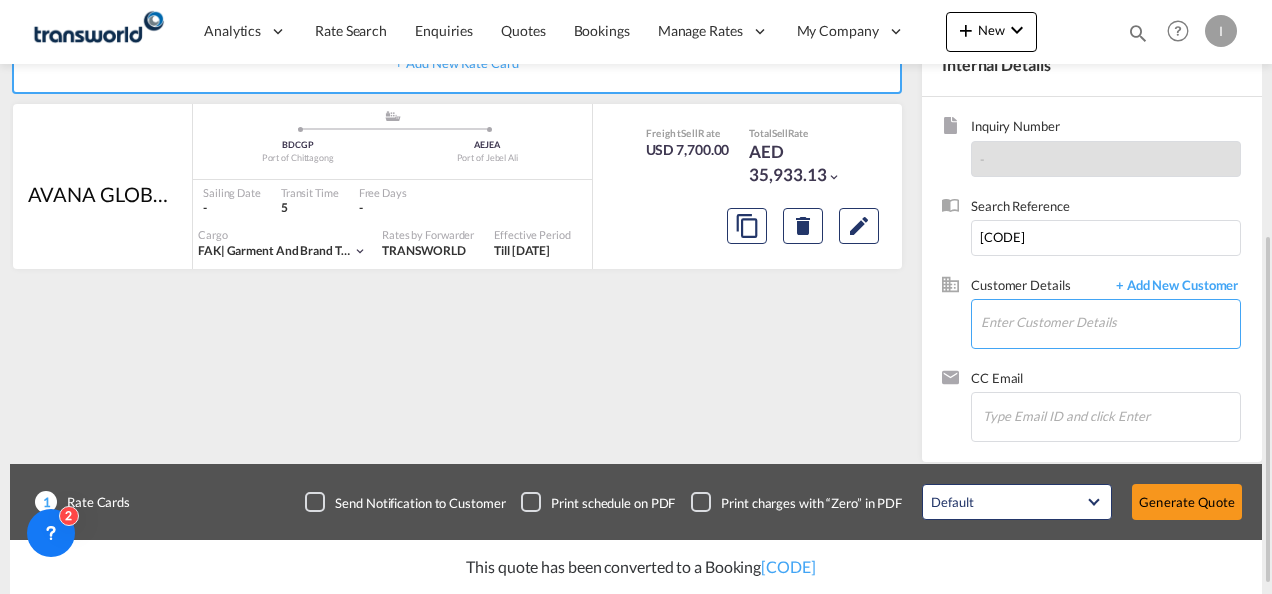 click on "Enter Customer Details" at bounding box center (1110, 322) 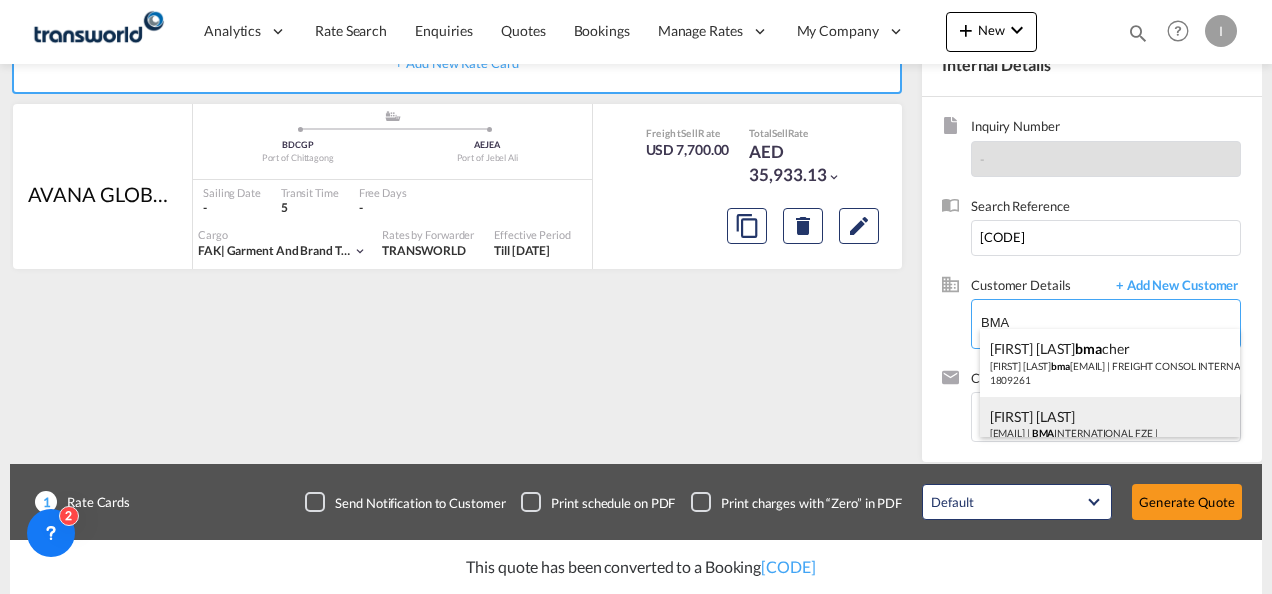 click on "[FIRST] [LAST] [EMAIL]    |    [COMPANY]
|      [NUMBER]" at bounding box center [1110, 431] 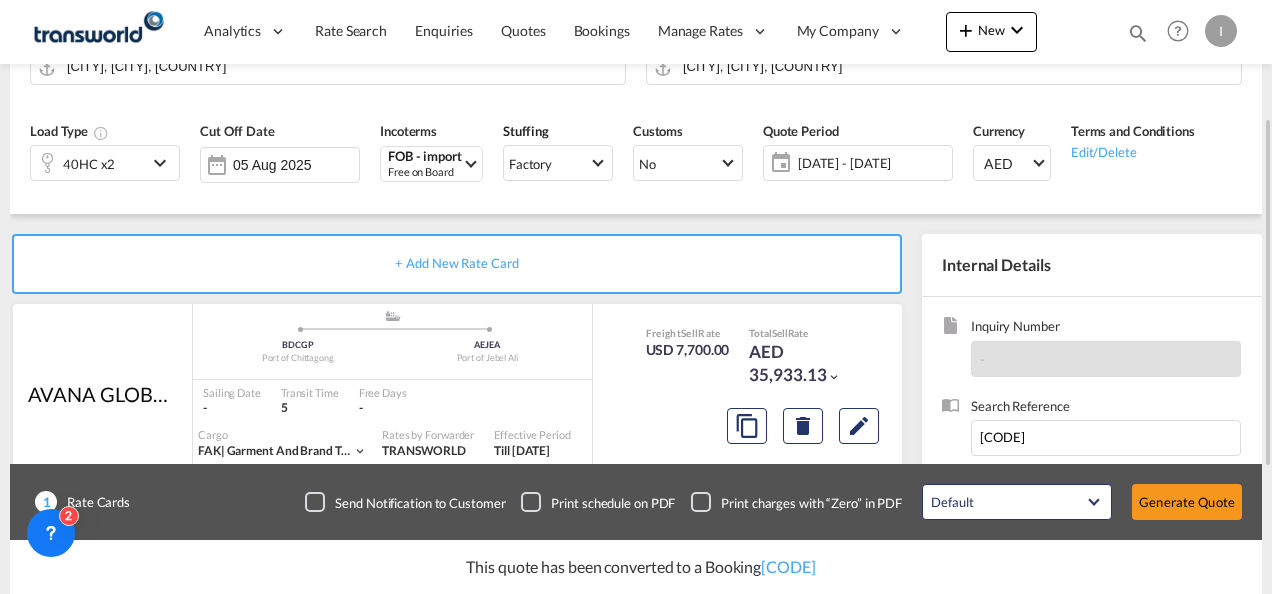 scroll, scrollTop: 300, scrollLeft: 0, axis: vertical 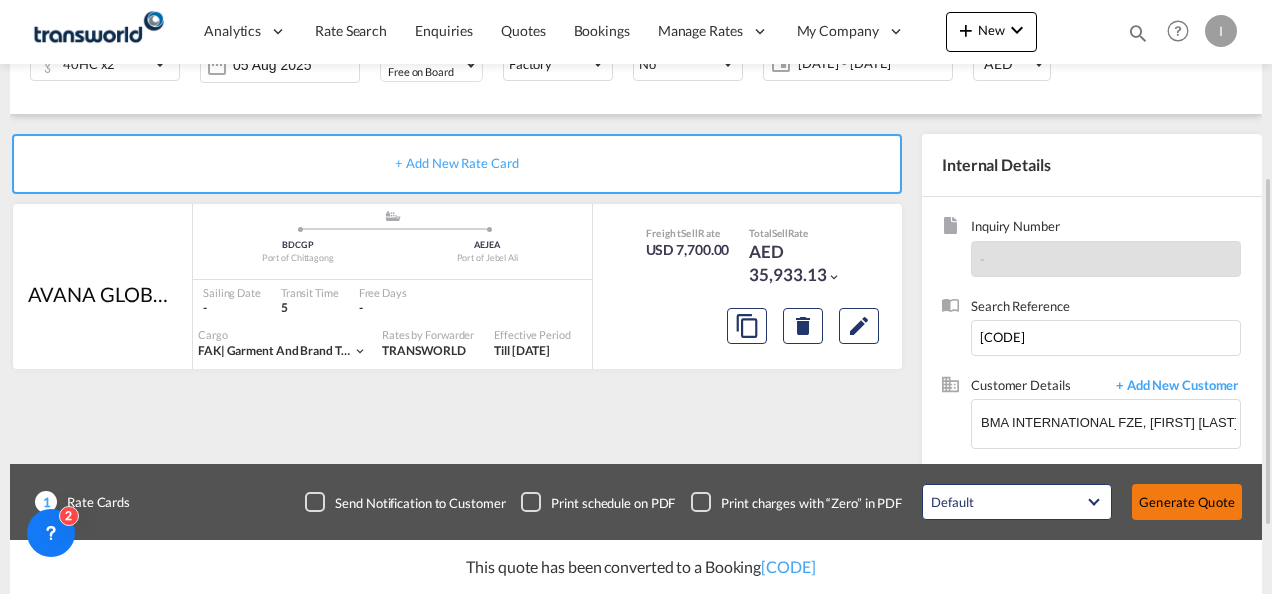click on "Generate Quote" at bounding box center (1187, 502) 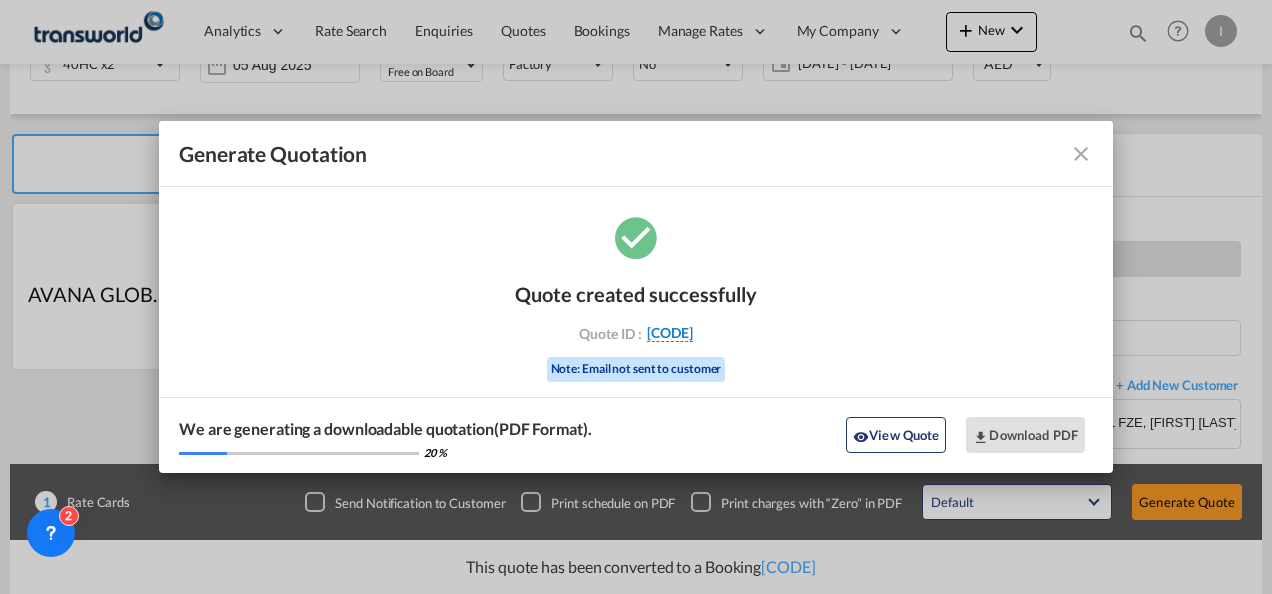 click on "[CODE]" at bounding box center (670, 333) 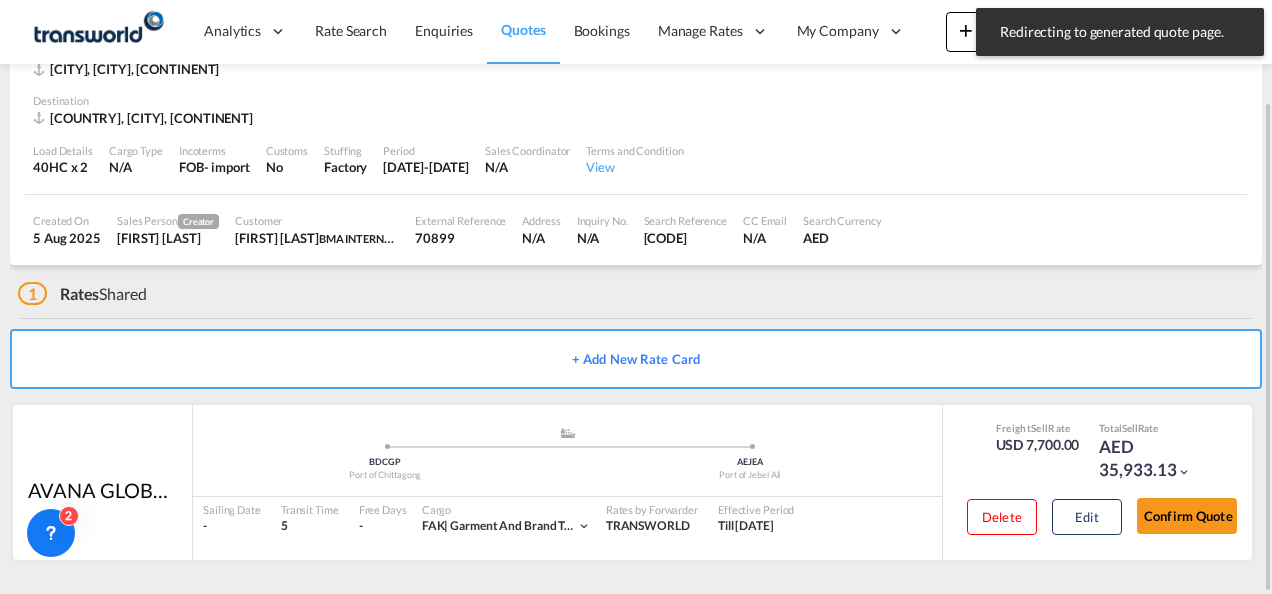 scroll, scrollTop: 0, scrollLeft: 0, axis: both 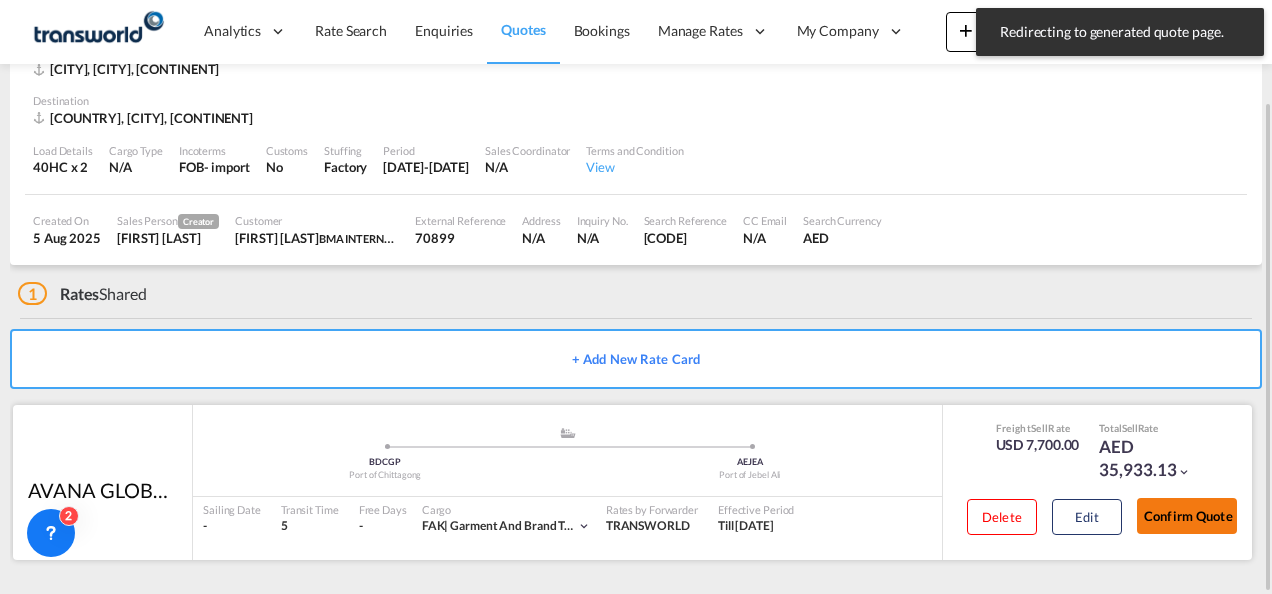 click on "Confirm Quote" at bounding box center [1187, 516] 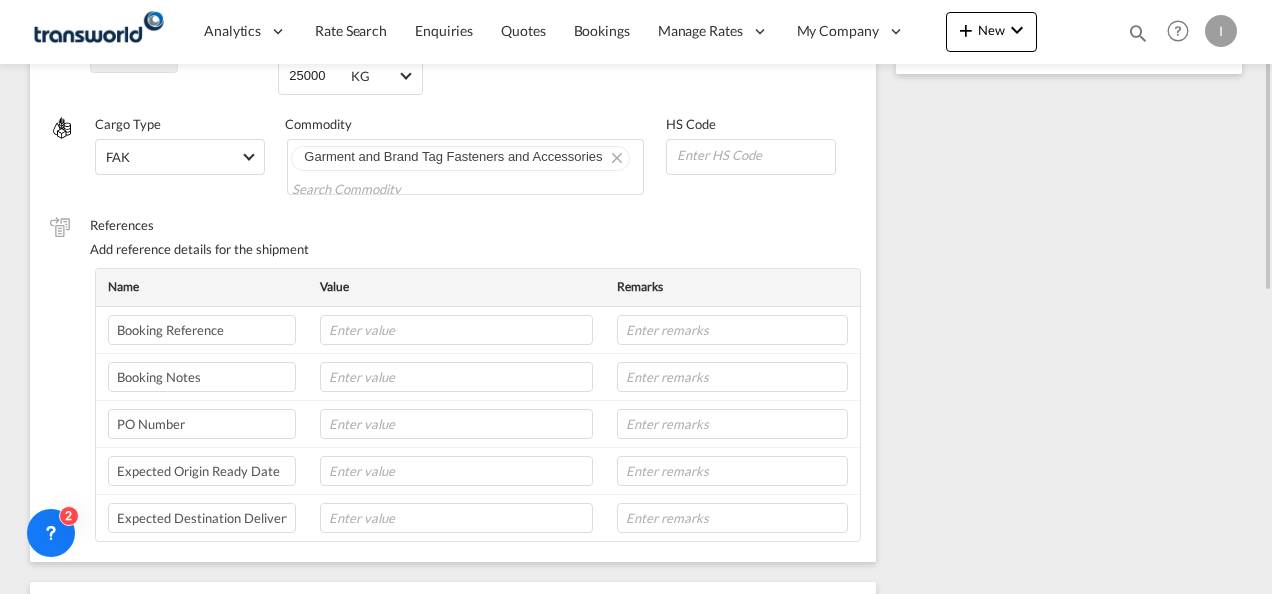 scroll, scrollTop: 369, scrollLeft: 0, axis: vertical 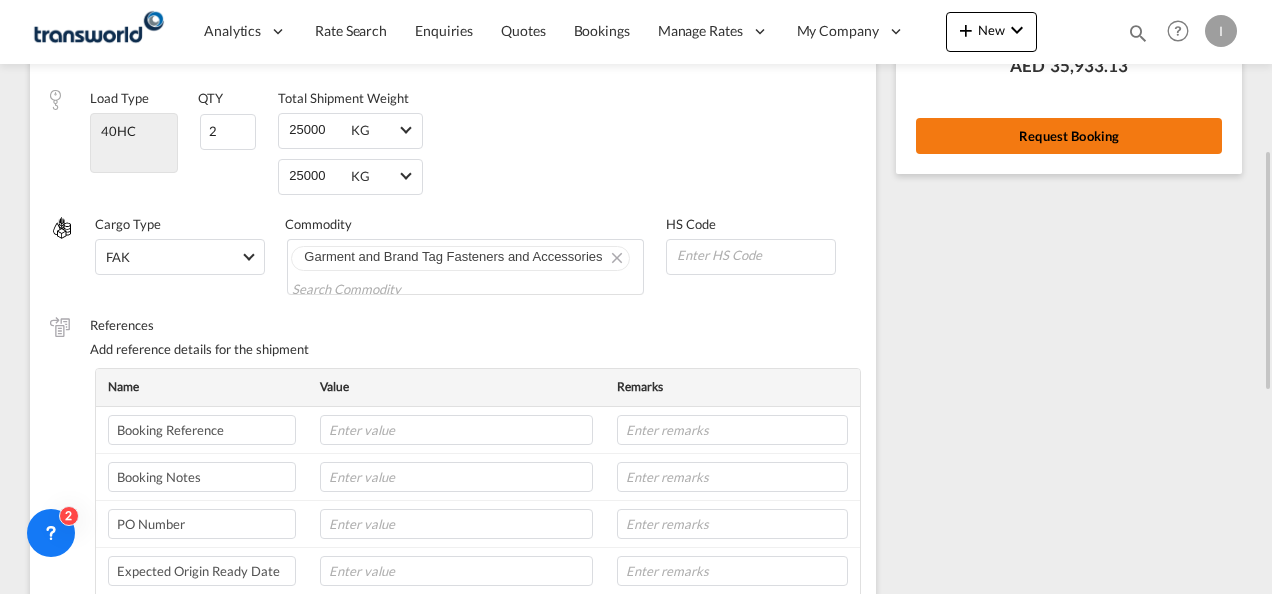 click on "Request Booking" at bounding box center (1069, 136) 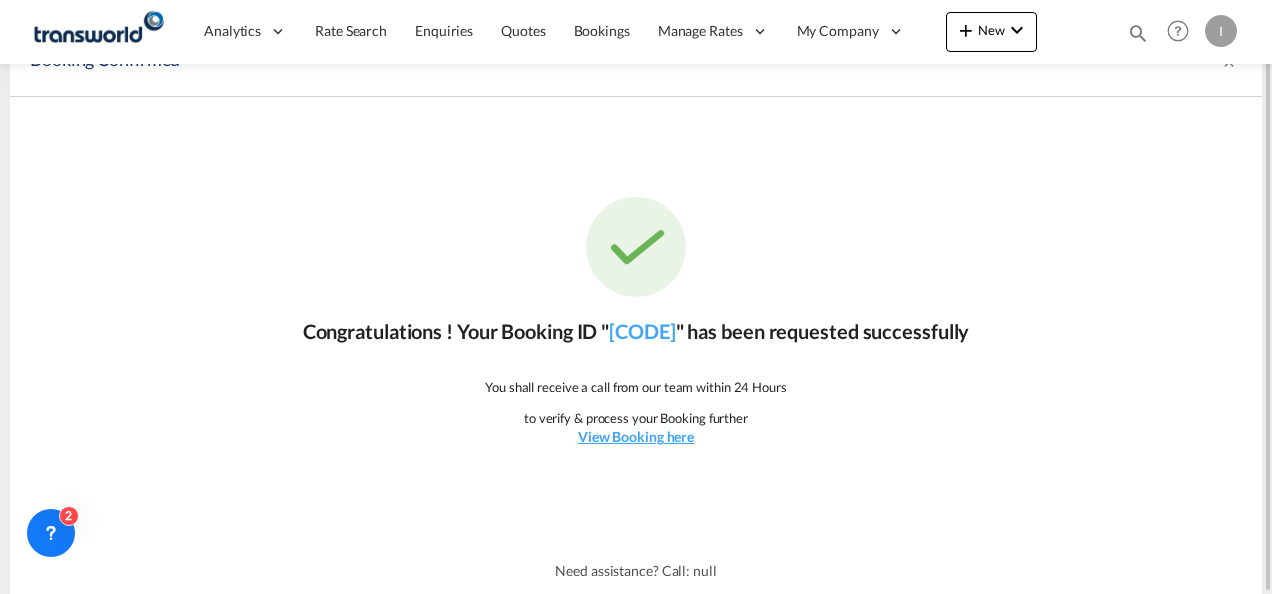 scroll, scrollTop: 0, scrollLeft: 0, axis: both 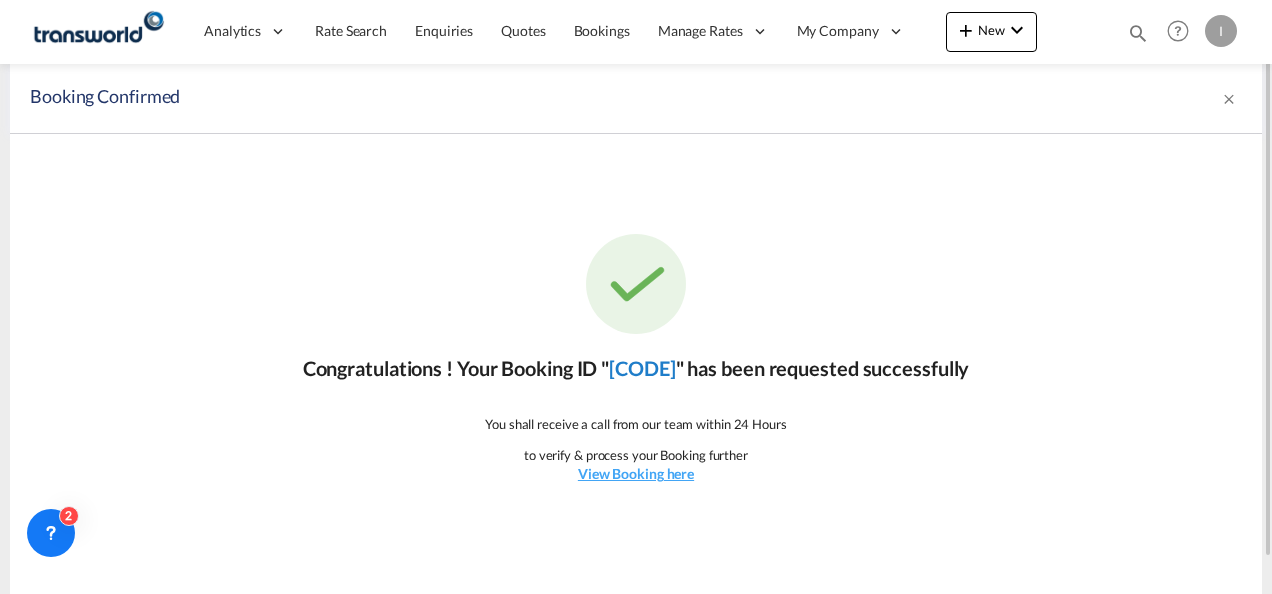 click on "[CODE]" 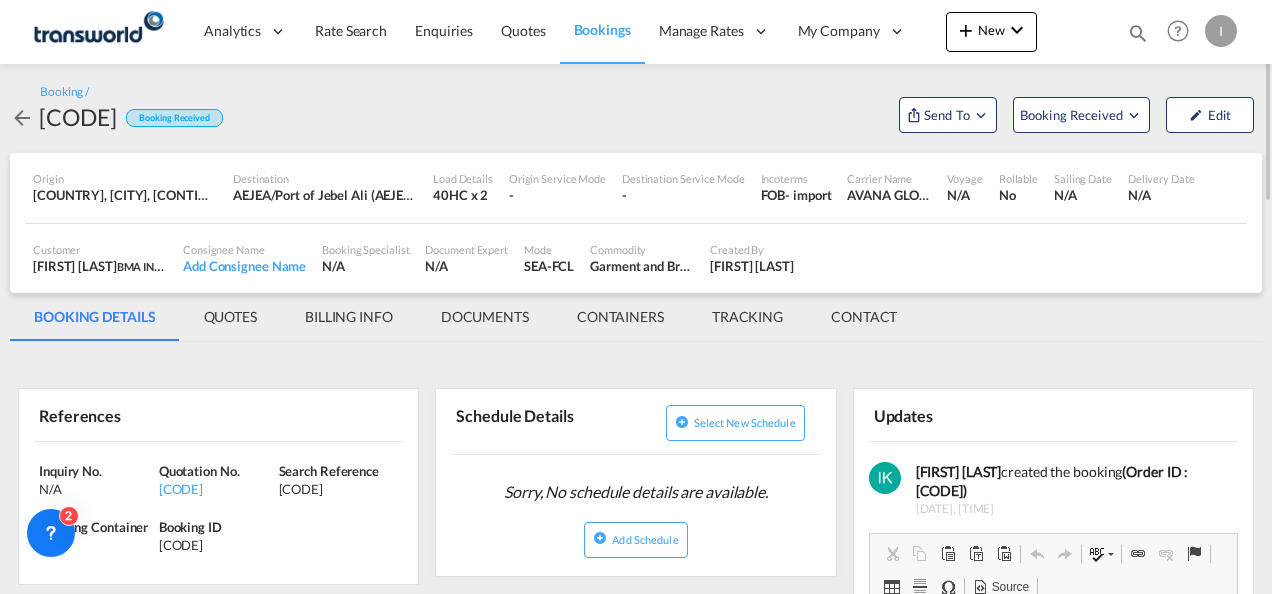 scroll, scrollTop: 0, scrollLeft: 0, axis: both 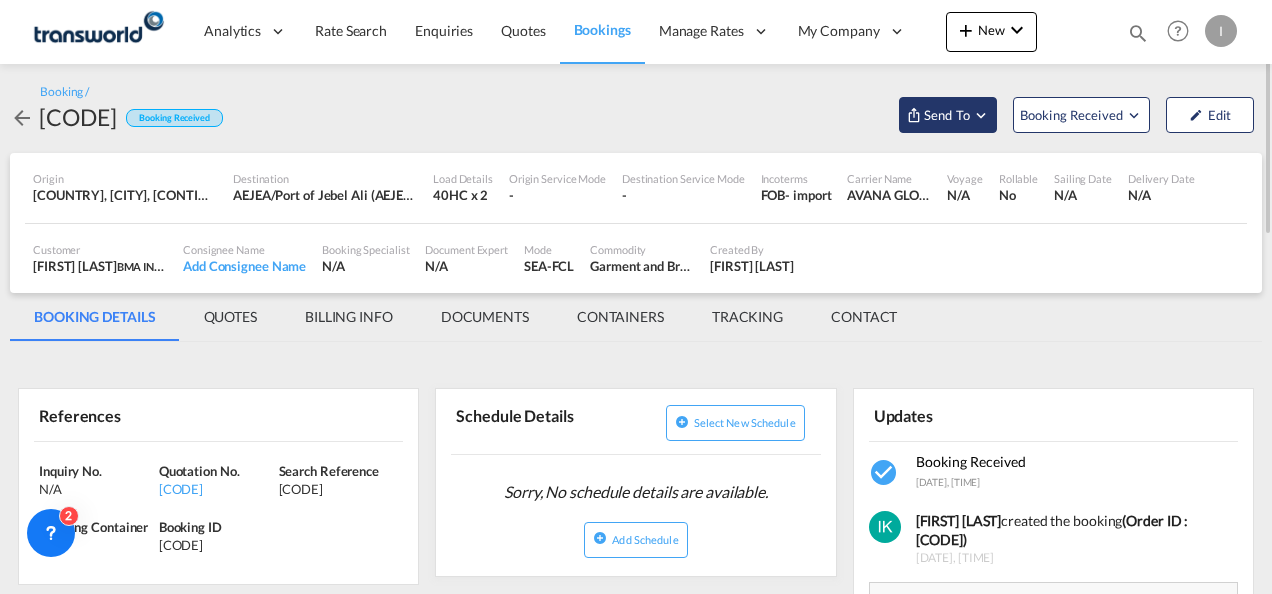 click at bounding box center (914, 115) 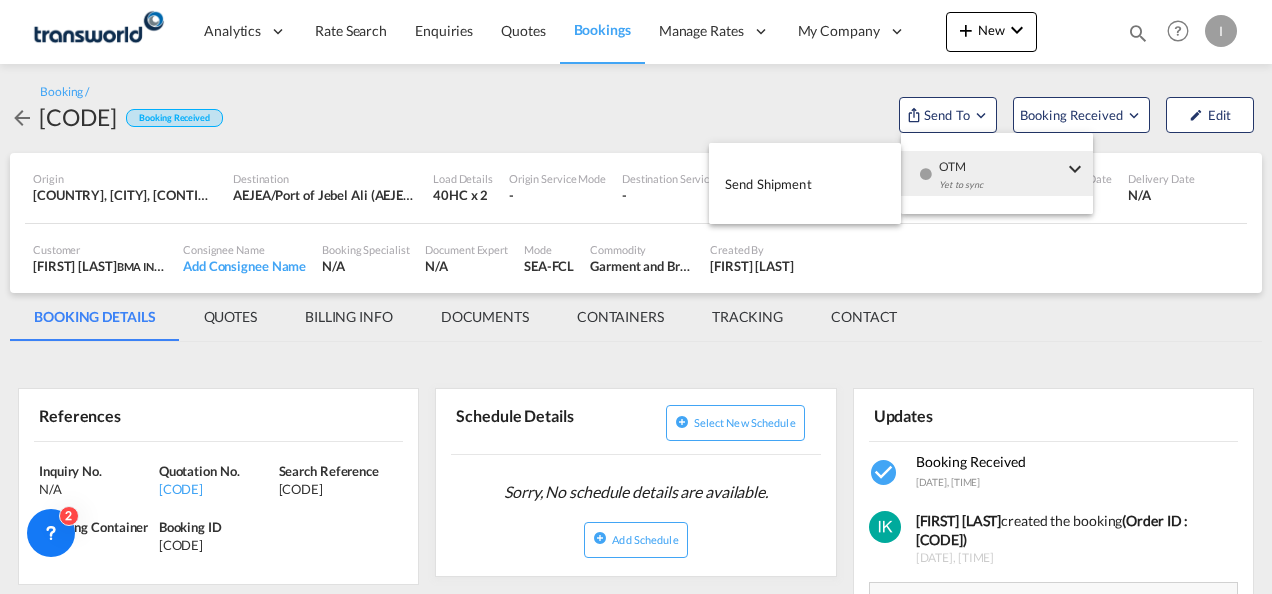 drag, startPoint x: 955, startPoint y: 196, endPoint x: 750, endPoint y: 199, distance: 205.02196 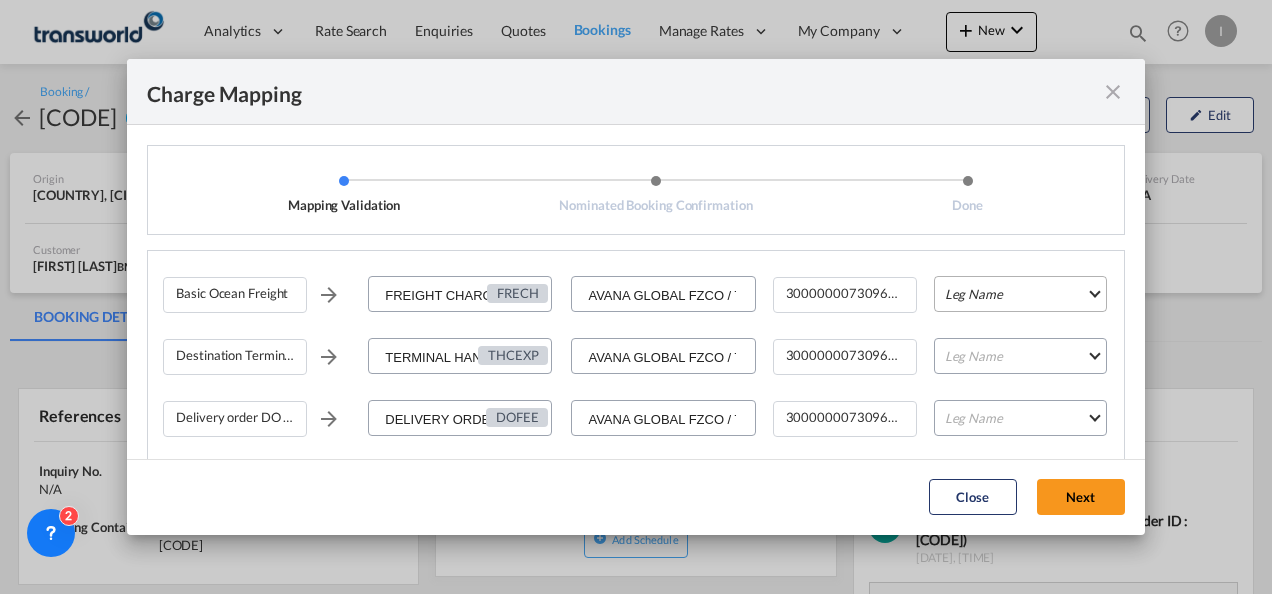 click on "Leg Name HANDLING ORIGIN VESSEL HANDLING DESTINATION OTHERS TL PICK UP CUSTOMS ORIGIN CUSTOMS DESTINATION TL DELIVERY" at bounding box center (1020, 294) 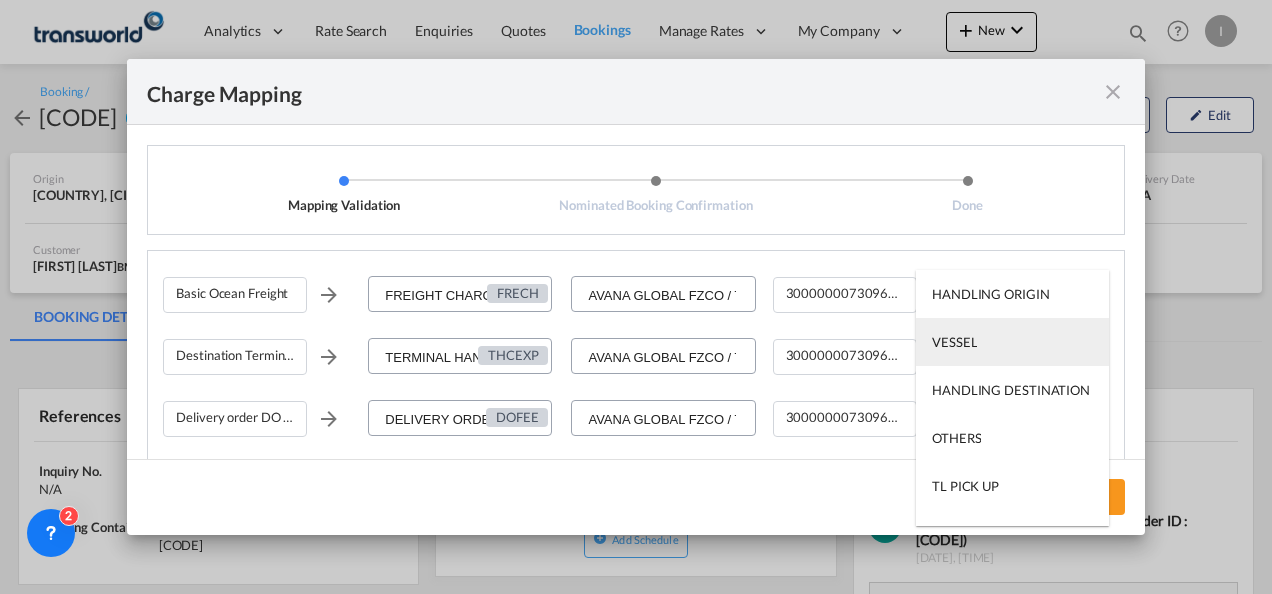 click on "VESSEL" at bounding box center [954, 342] 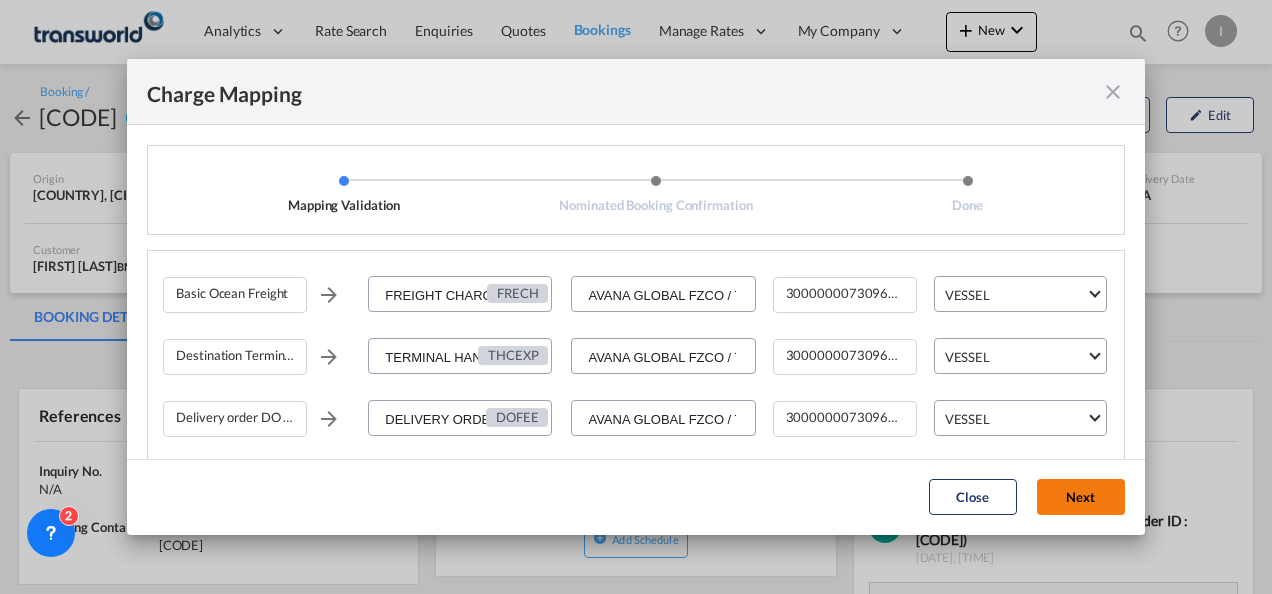 click on "Next" 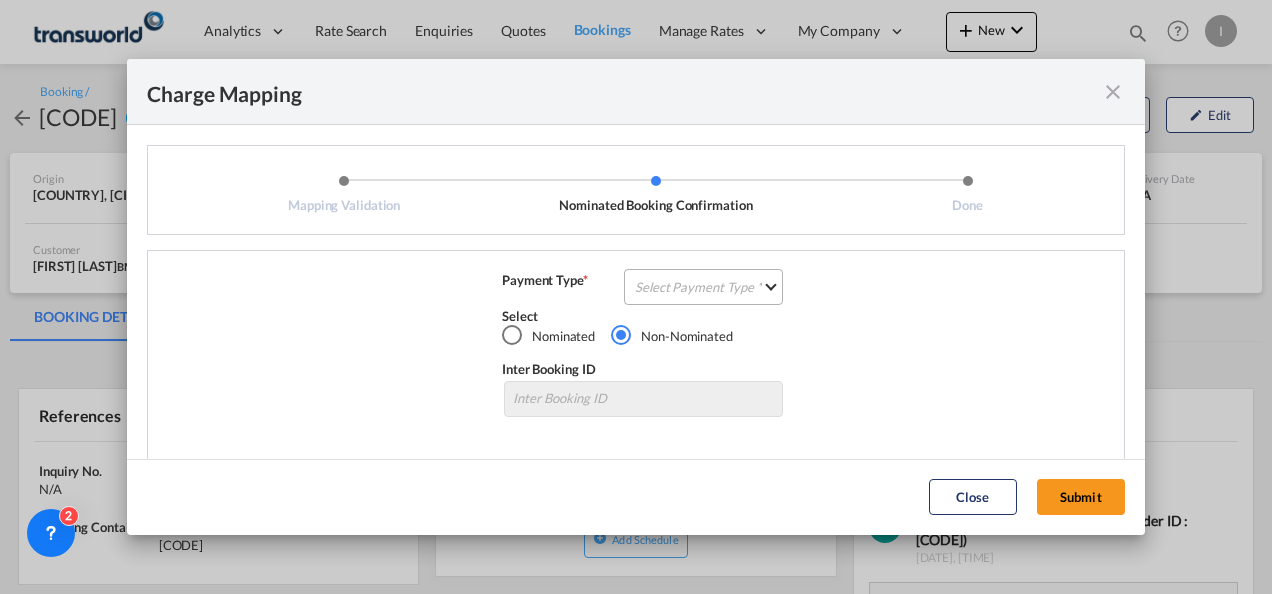 click on "Select Payment Type
COLLECT
PREPAID" at bounding box center (703, 287) 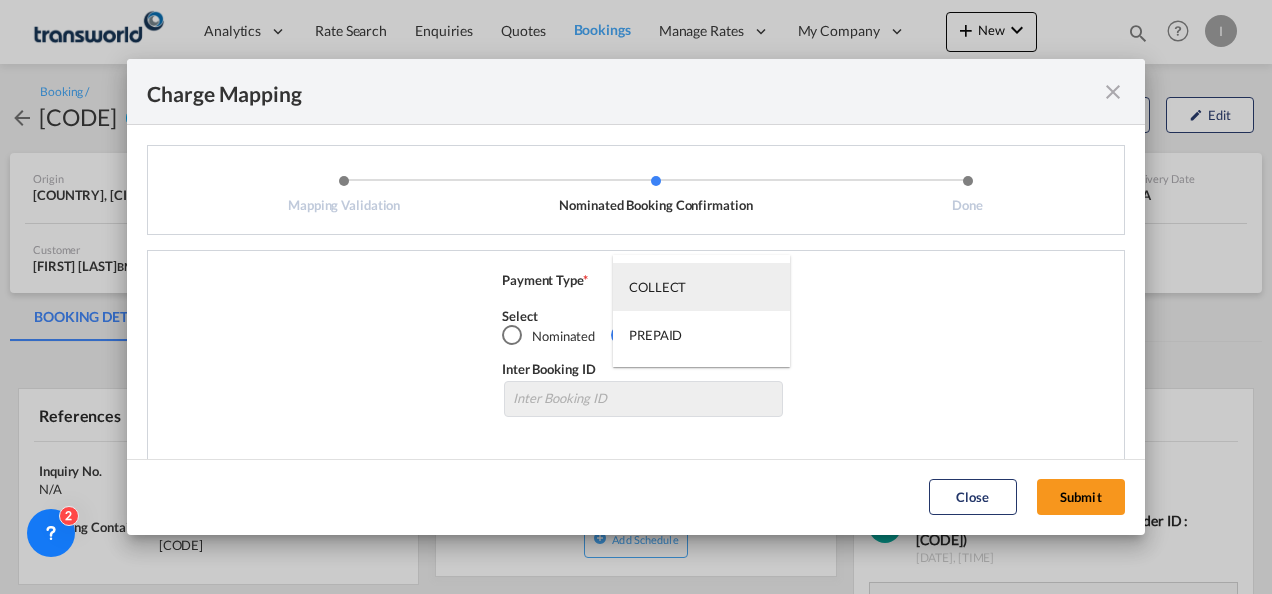 click on "COLLECT" at bounding box center [657, 287] 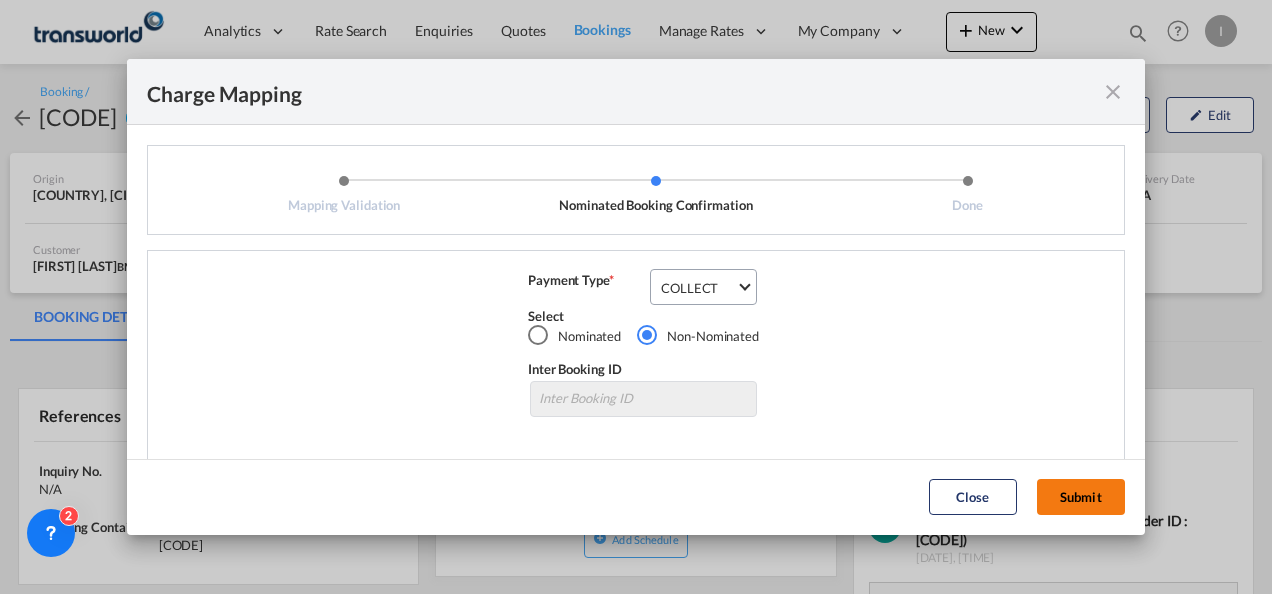 click on "Submit" 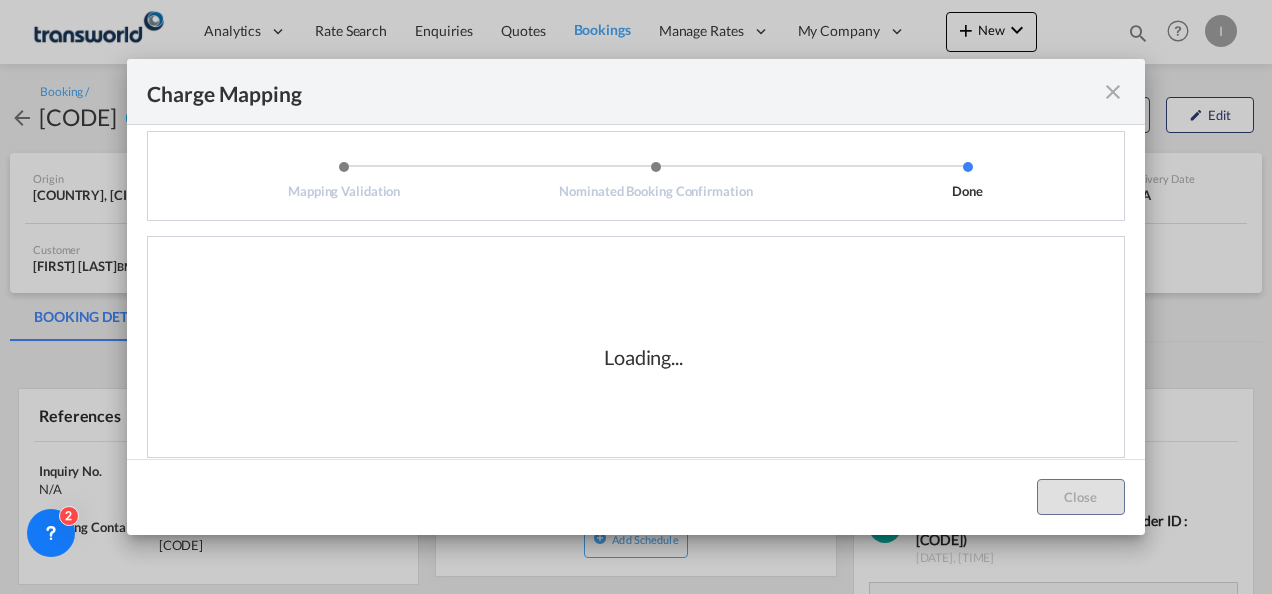 scroll, scrollTop: 0, scrollLeft: 0, axis: both 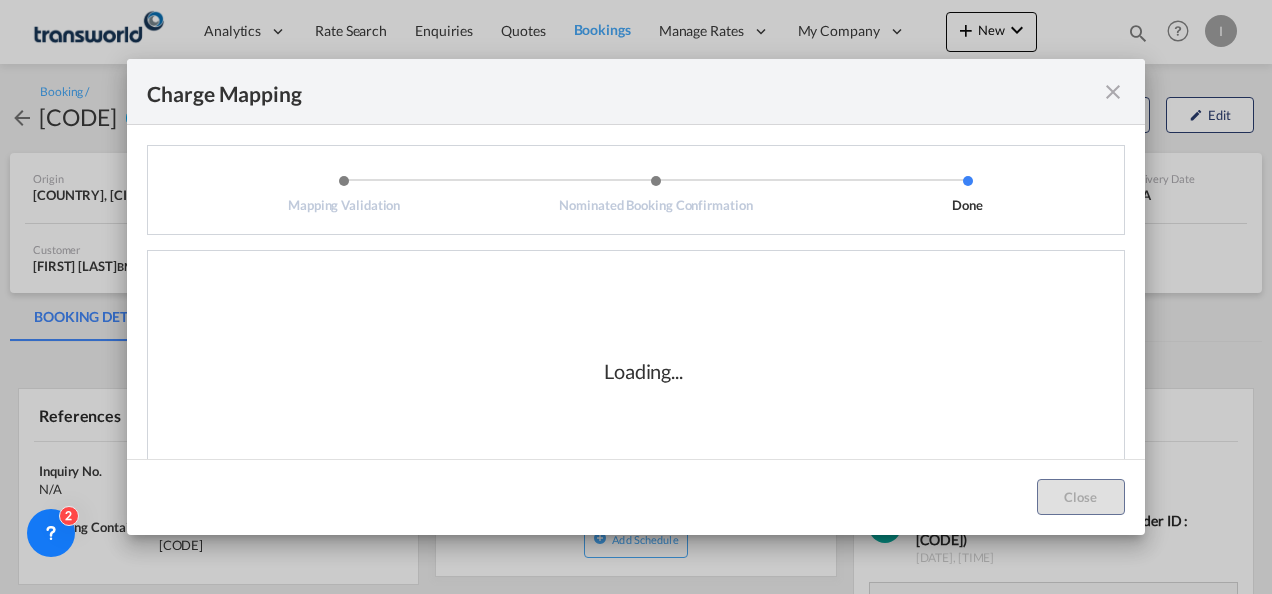 click on "Loading..." at bounding box center [643, 371] 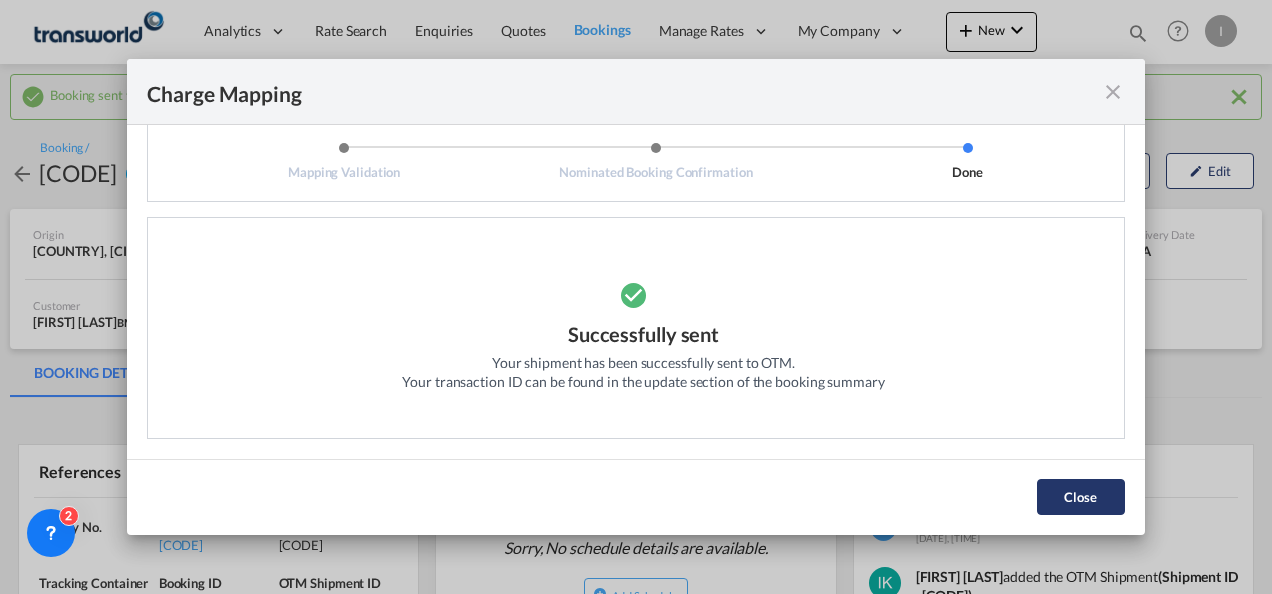 click on "Close" 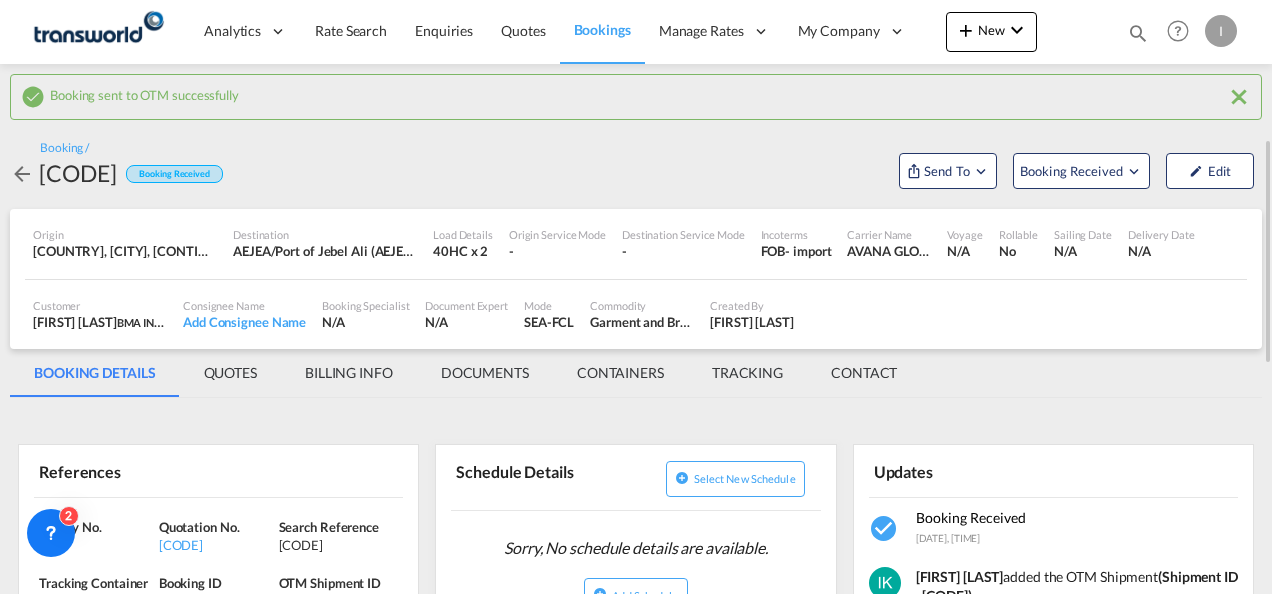 scroll, scrollTop: 200, scrollLeft: 0, axis: vertical 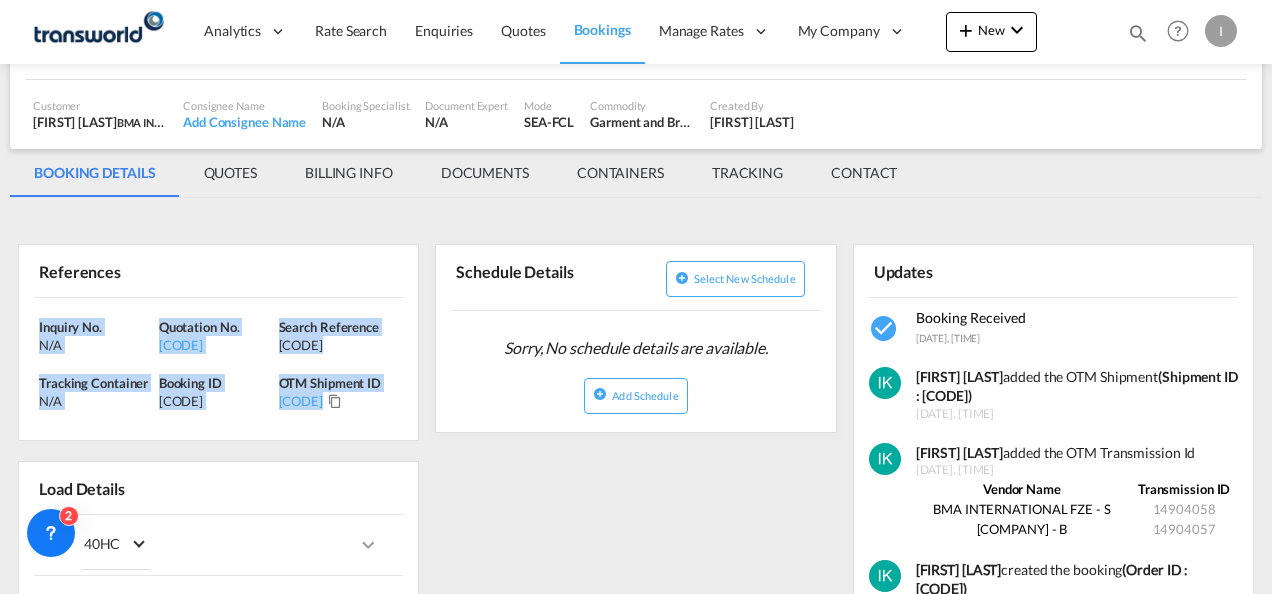 drag, startPoint x: 384, startPoint y: 409, endPoint x: -4, endPoint y: 304, distance: 401.95645 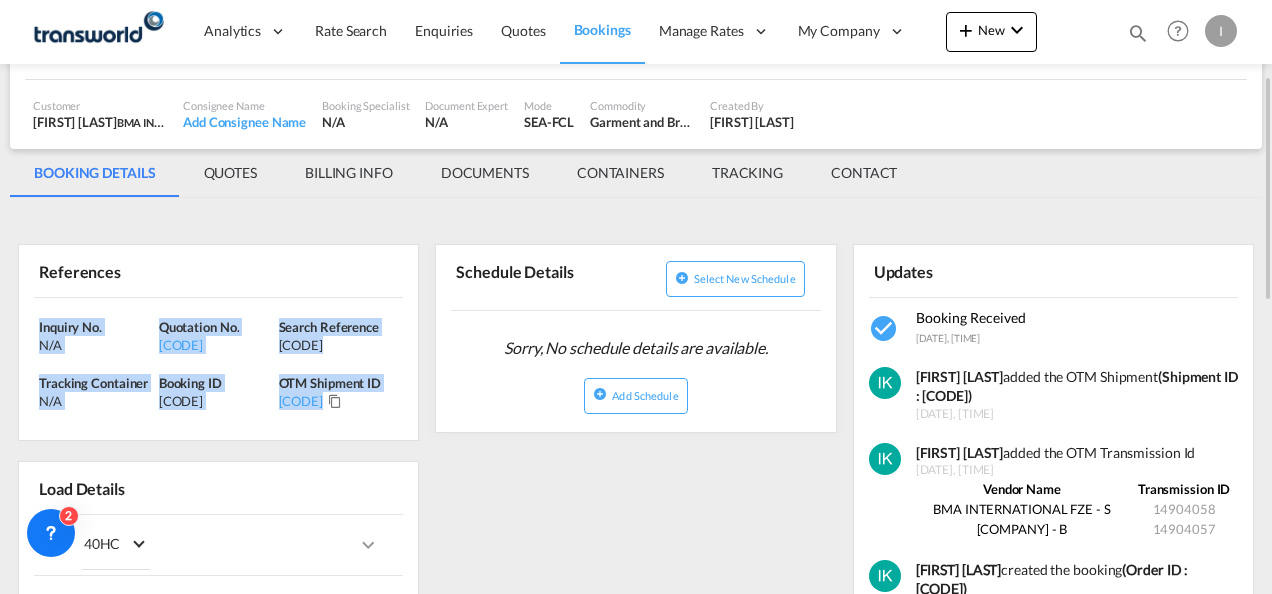 copy on "Inquiry No. N/A Quotation No. [CODE] Search Reference [CODE] Tracking Container
N/A Booking ID [CODE] OTM Shipment ID [CODE]" 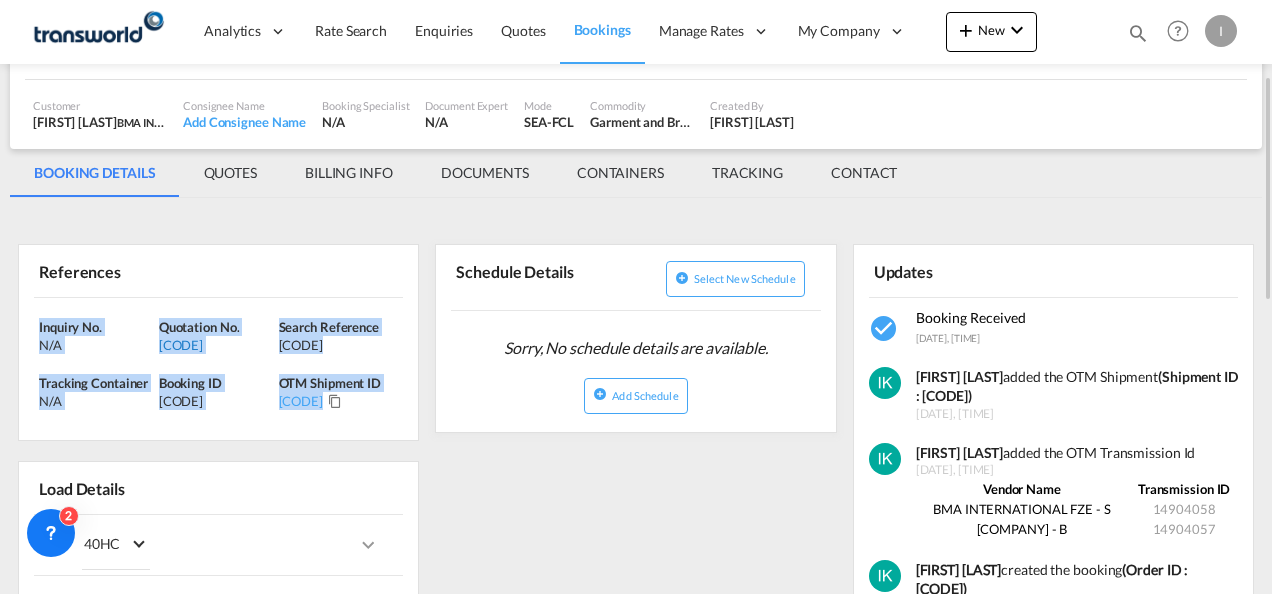 click on "[CODE]" at bounding box center [216, 345] 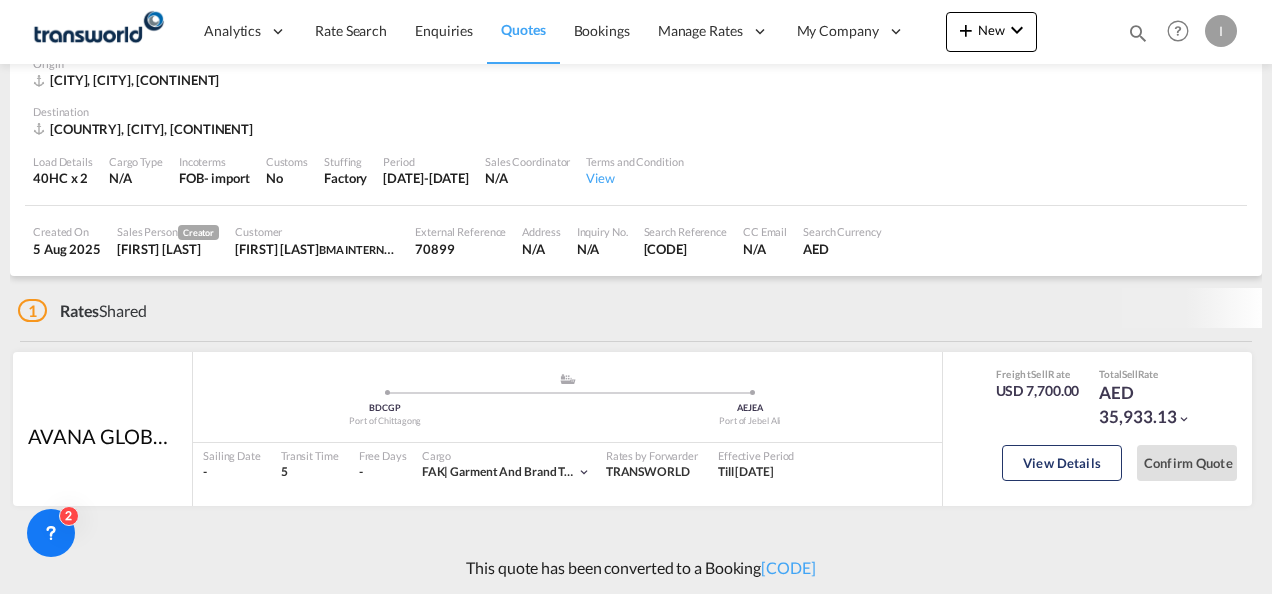 scroll, scrollTop: 0, scrollLeft: 0, axis: both 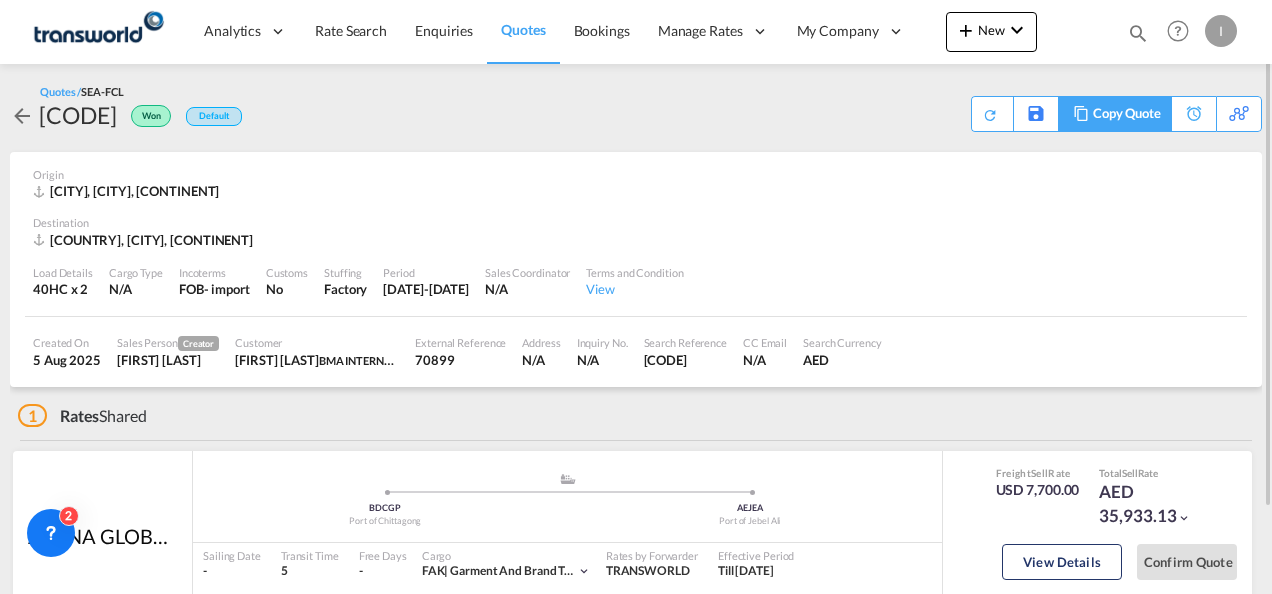 click on "Copy Quote" at bounding box center (1127, 114) 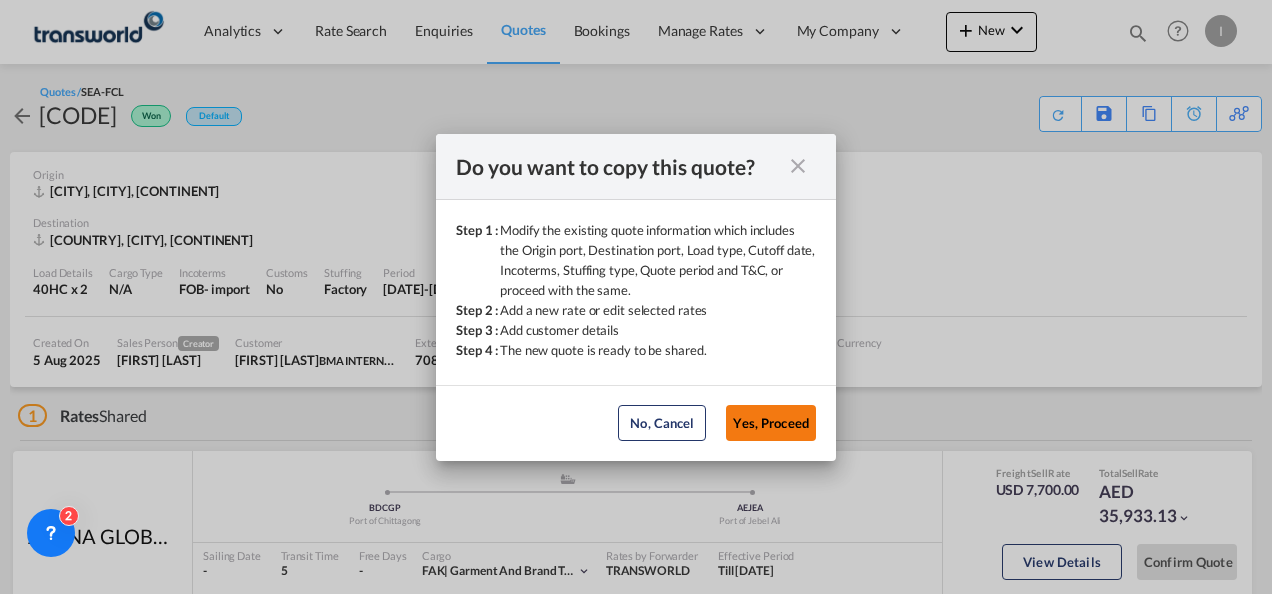 click on "Yes, Proceed" 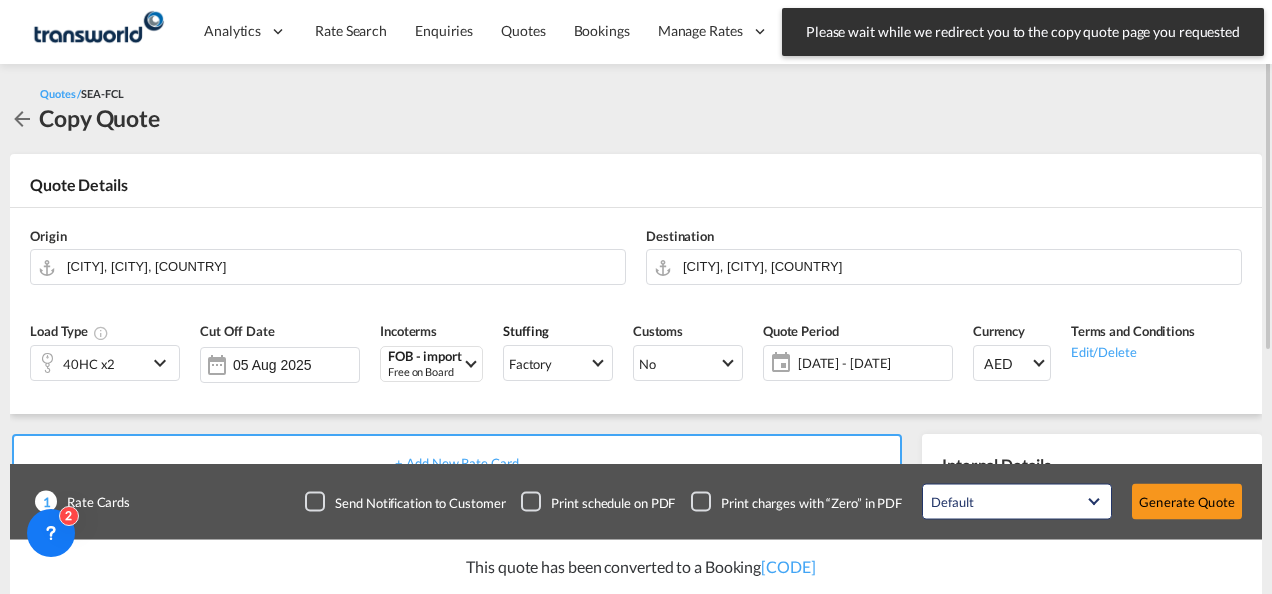 click on "40HC x2" at bounding box center (89, 363) 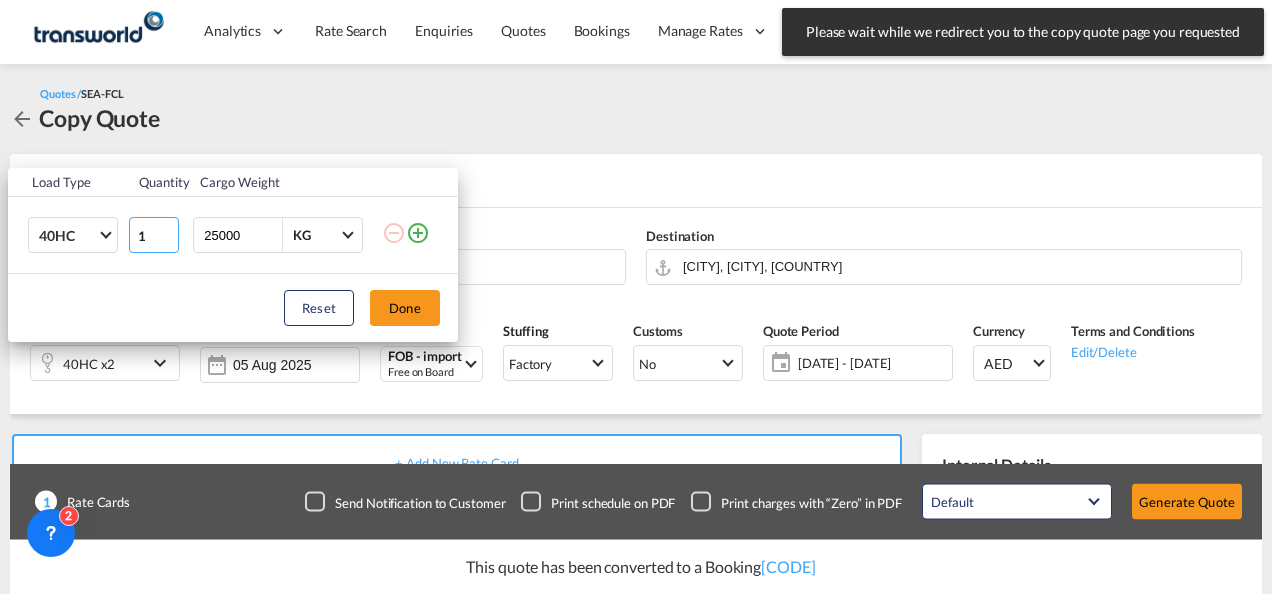 type on "1" 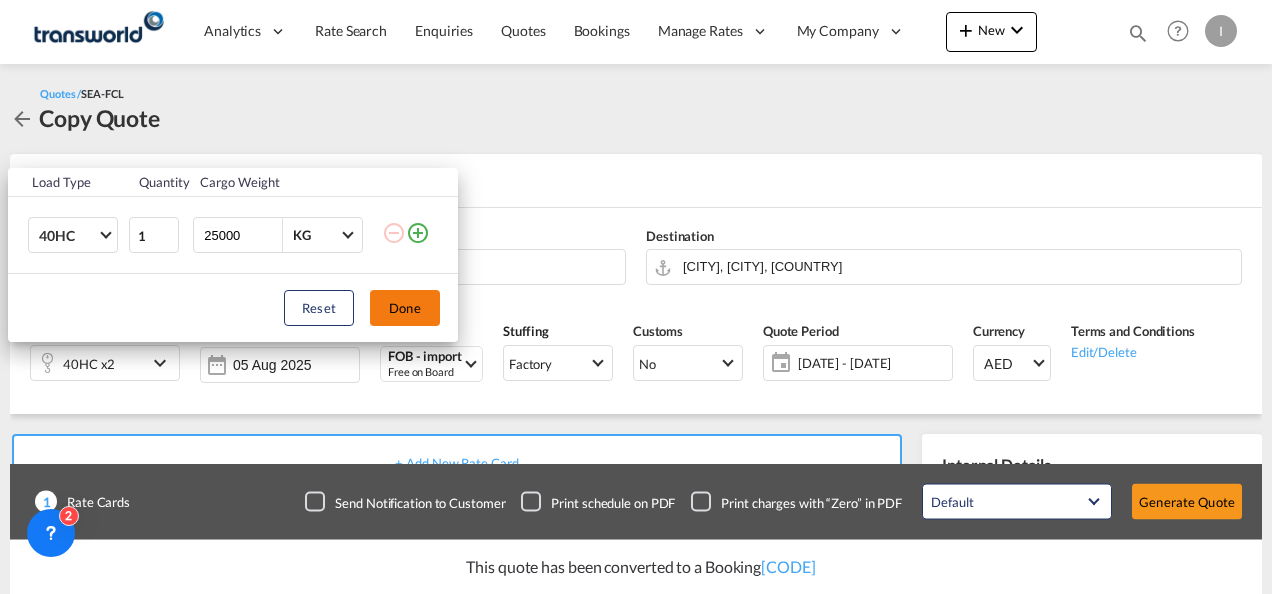 click on "Done" at bounding box center [405, 308] 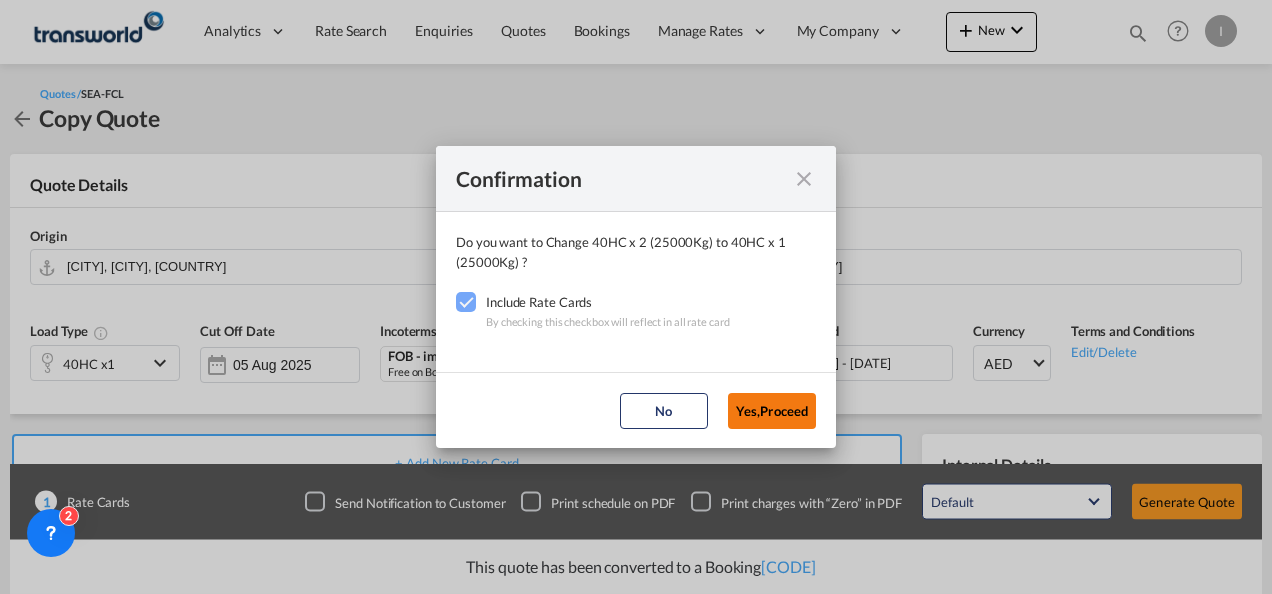 click on "Yes,Proceed" at bounding box center (772, 411) 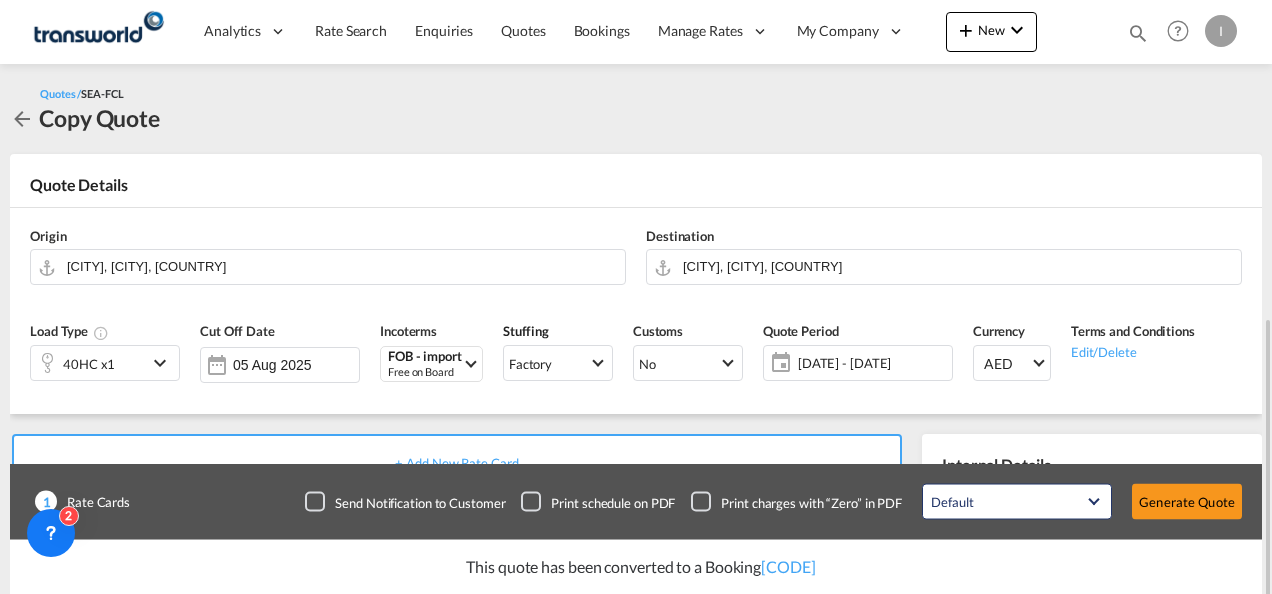 click on "[CODE]" at bounding box center (1106, 638) 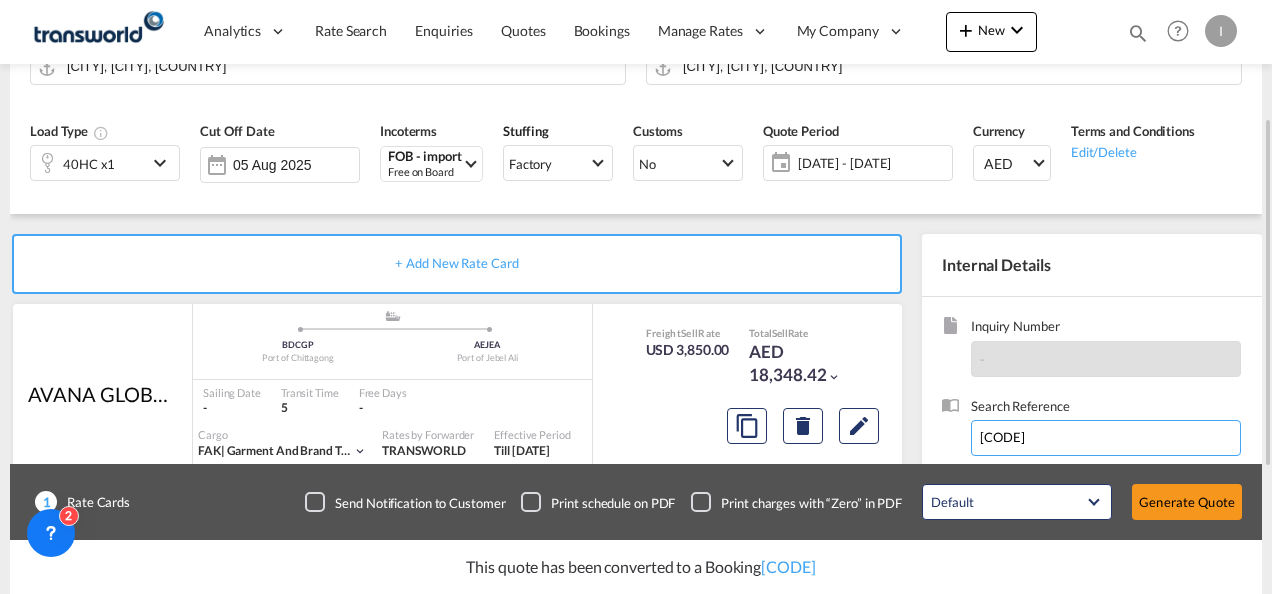 paste 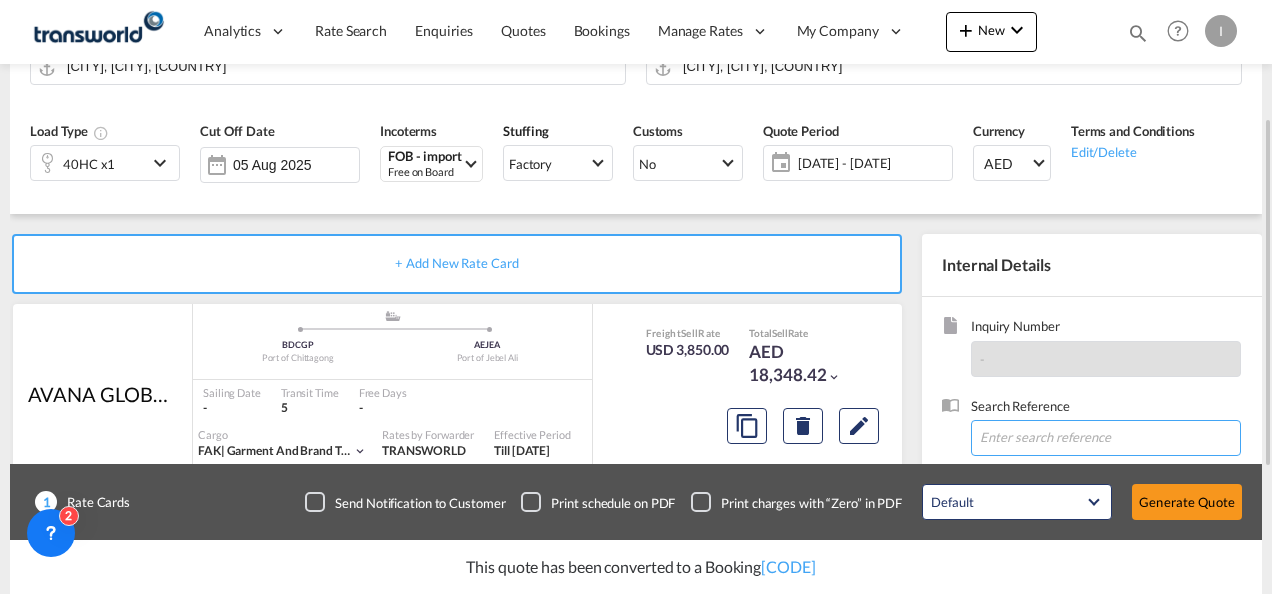 scroll, scrollTop: 300, scrollLeft: 0, axis: vertical 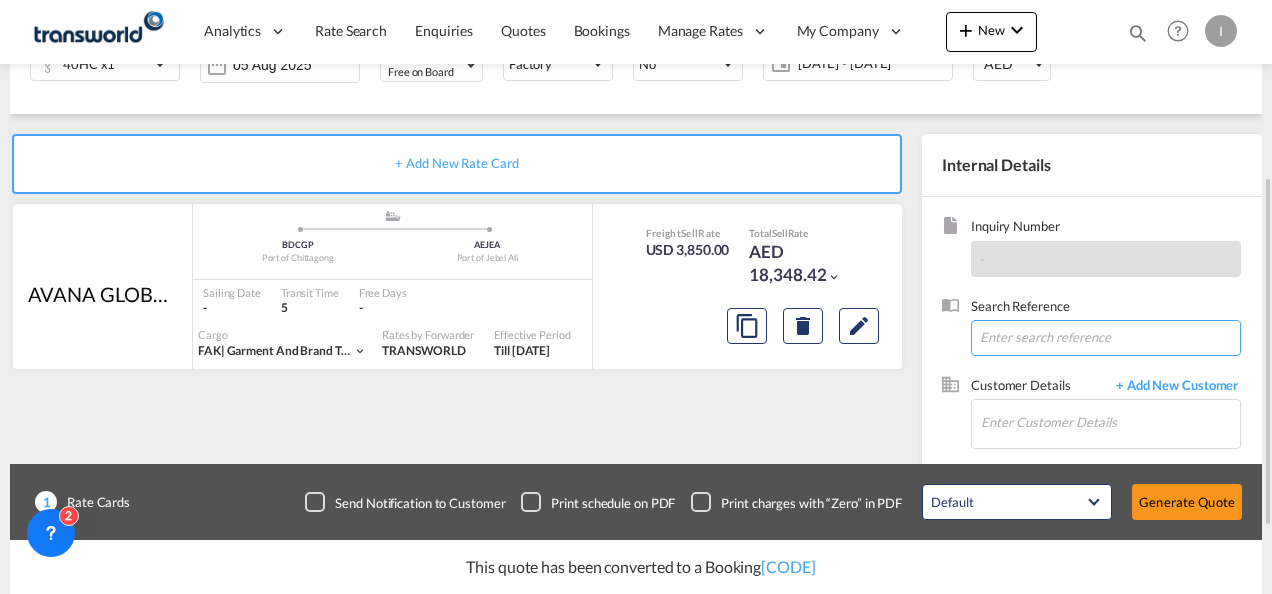 paste on "[CODE]" 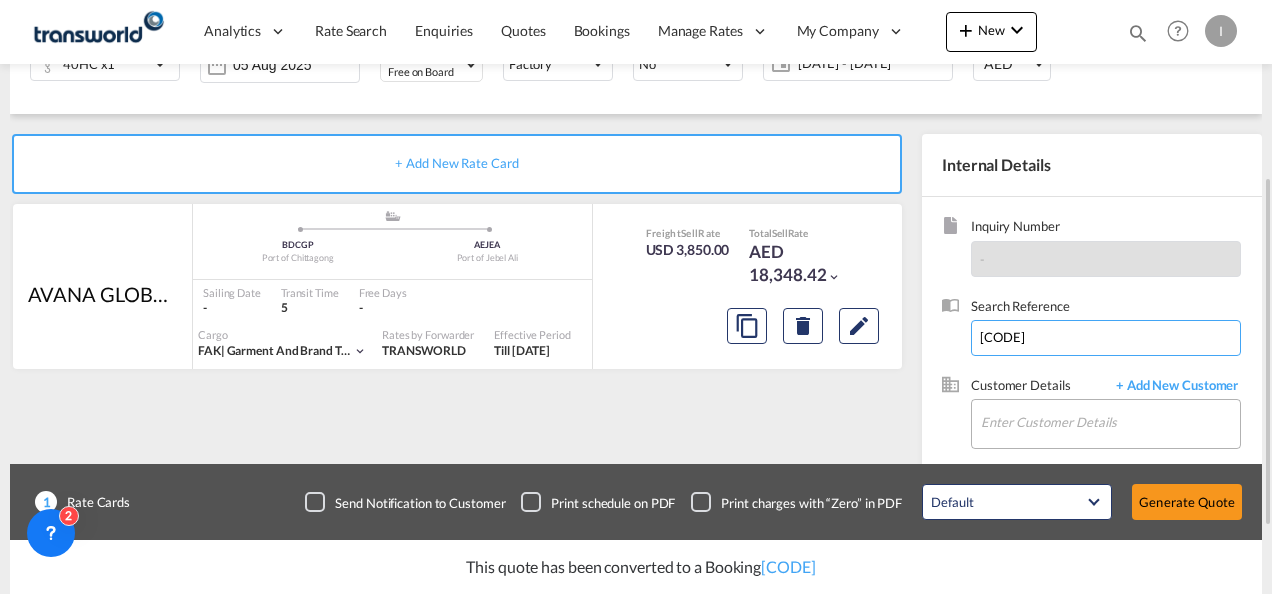 type on "[CODE]" 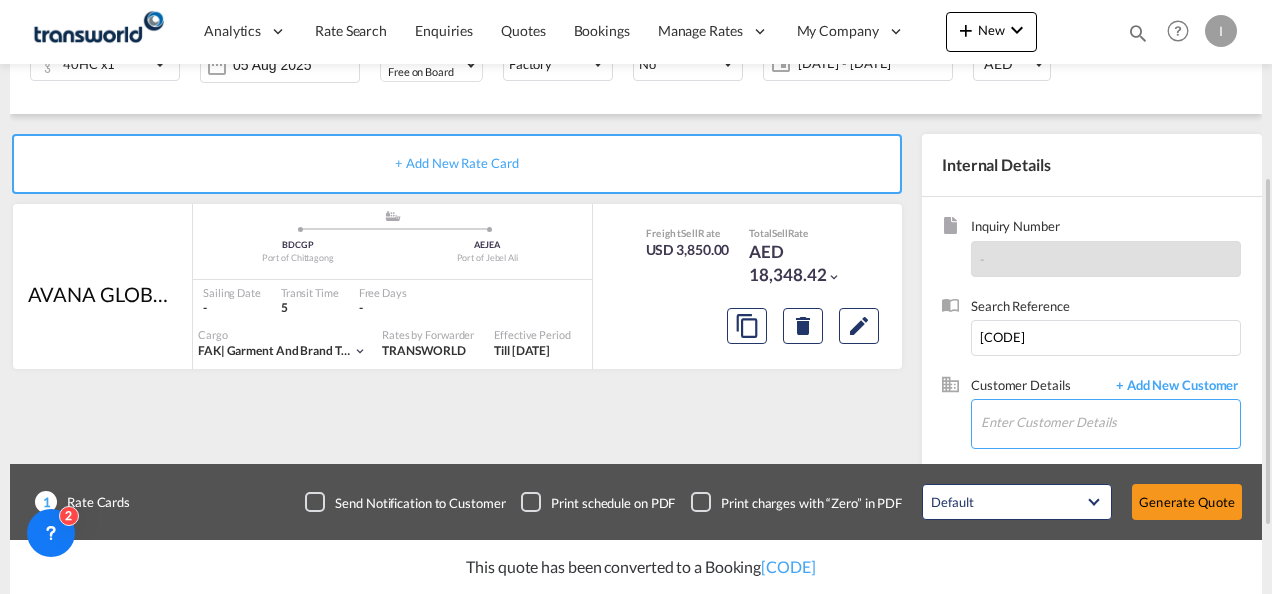 click on "Enter Customer Details" at bounding box center (1110, 422) 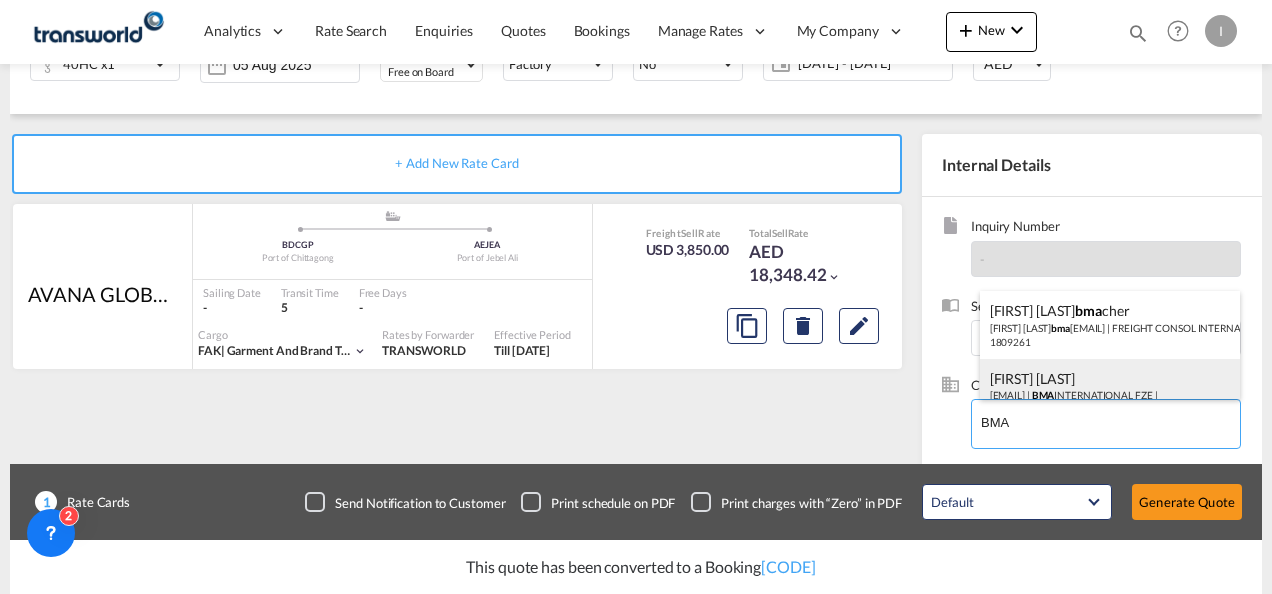 click on "[FIRST] [LAST] [EMAIL]    |    [COMPANY]
|      [NUMBER]" at bounding box center (1110, 393) 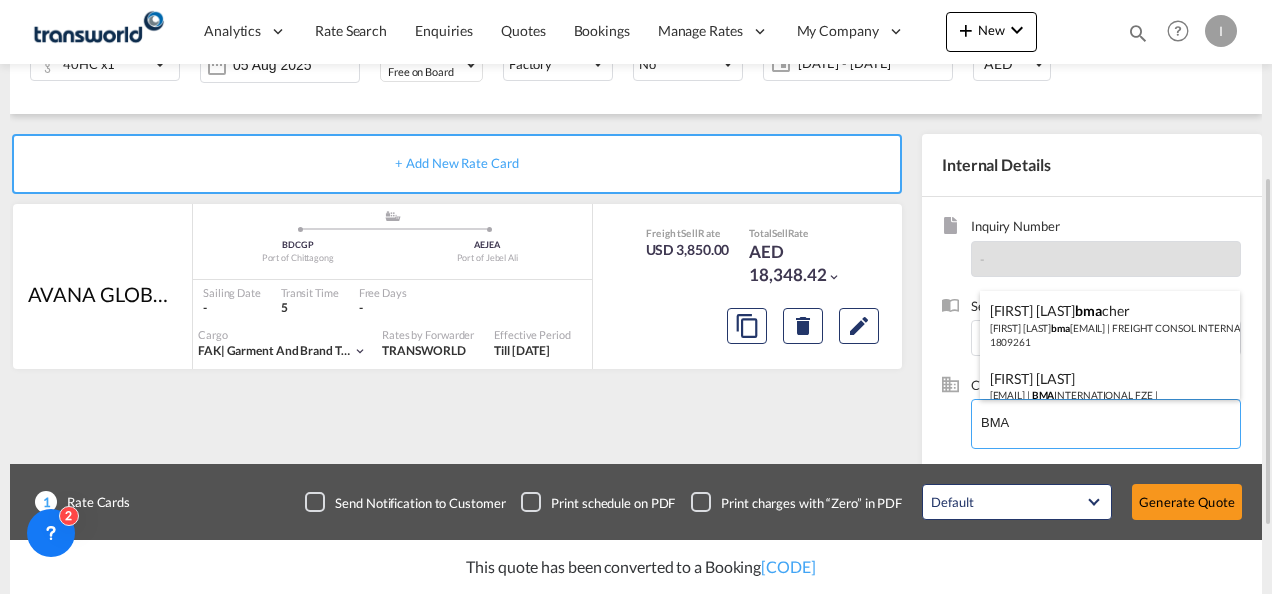 type on "BMA INTERNATIONAL FZE, [FIRST] [LAST], [EMAIL]" 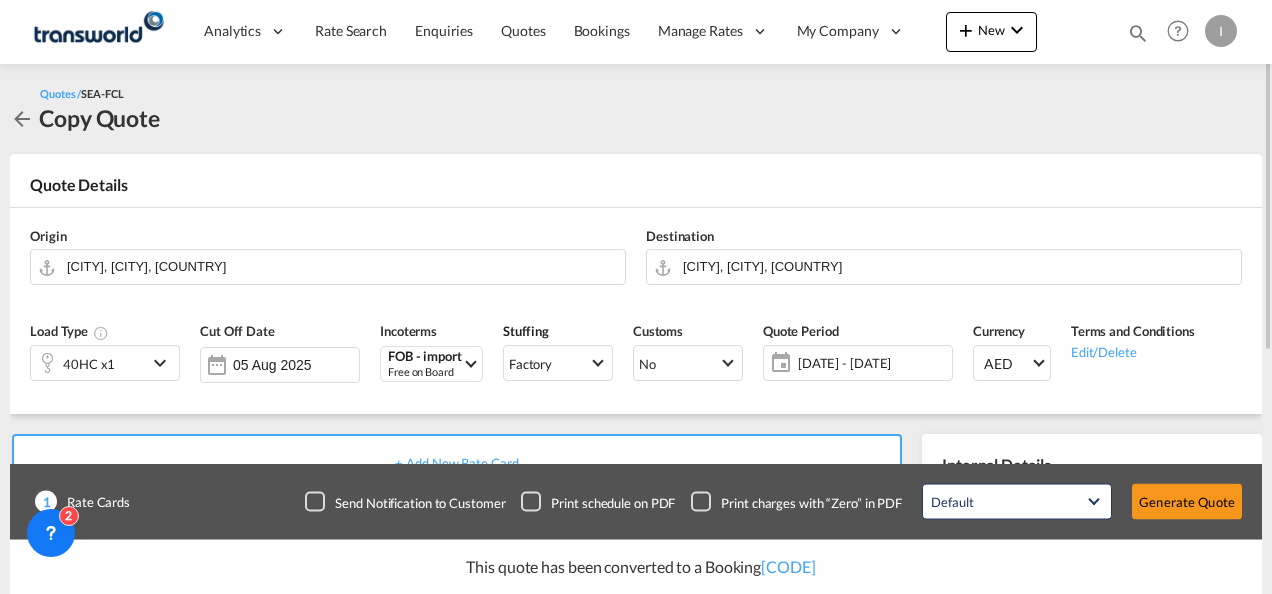 scroll, scrollTop: 300, scrollLeft: 0, axis: vertical 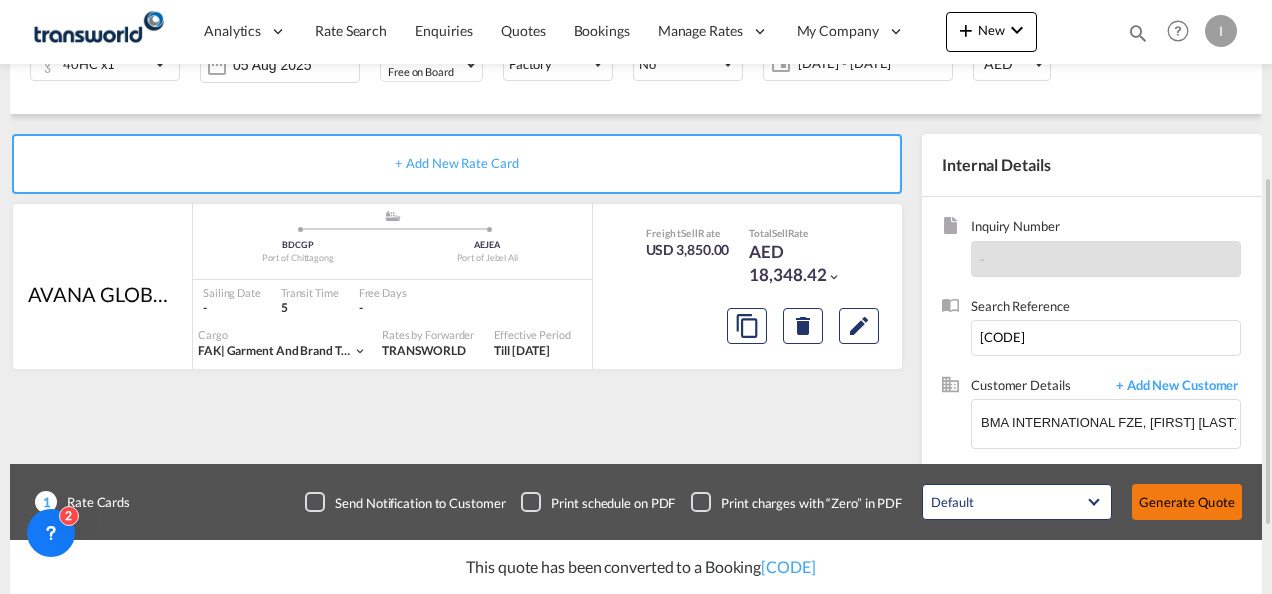 click on "Generate Quote" at bounding box center [1187, 502] 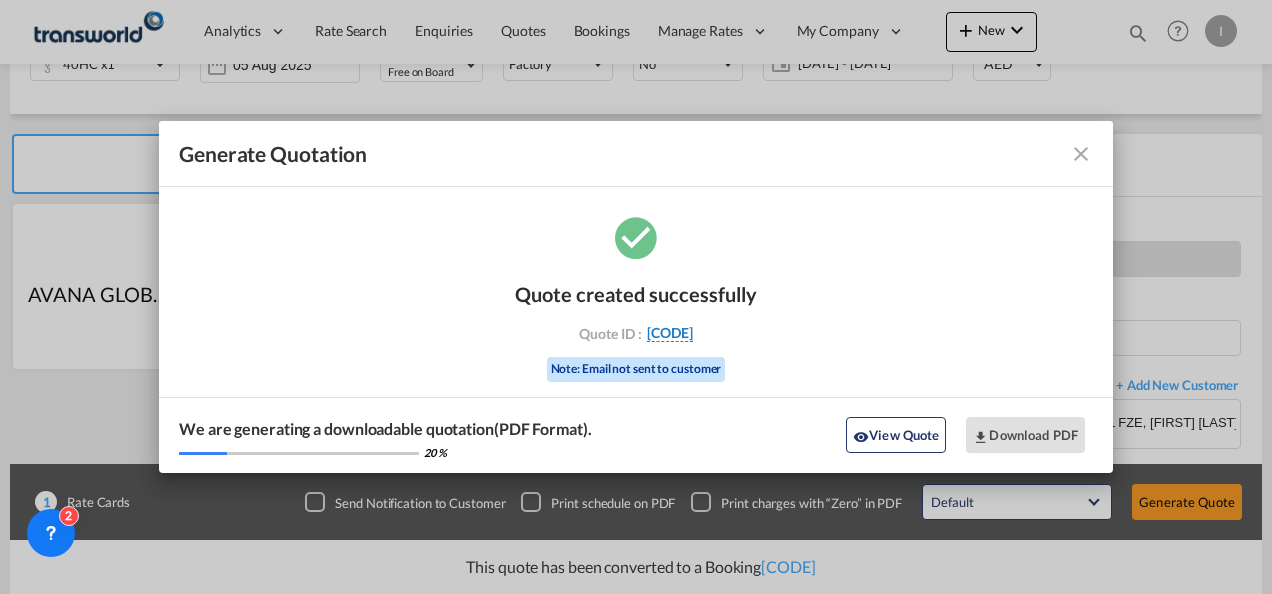 click on "[CODE]" at bounding box center (670, 333) 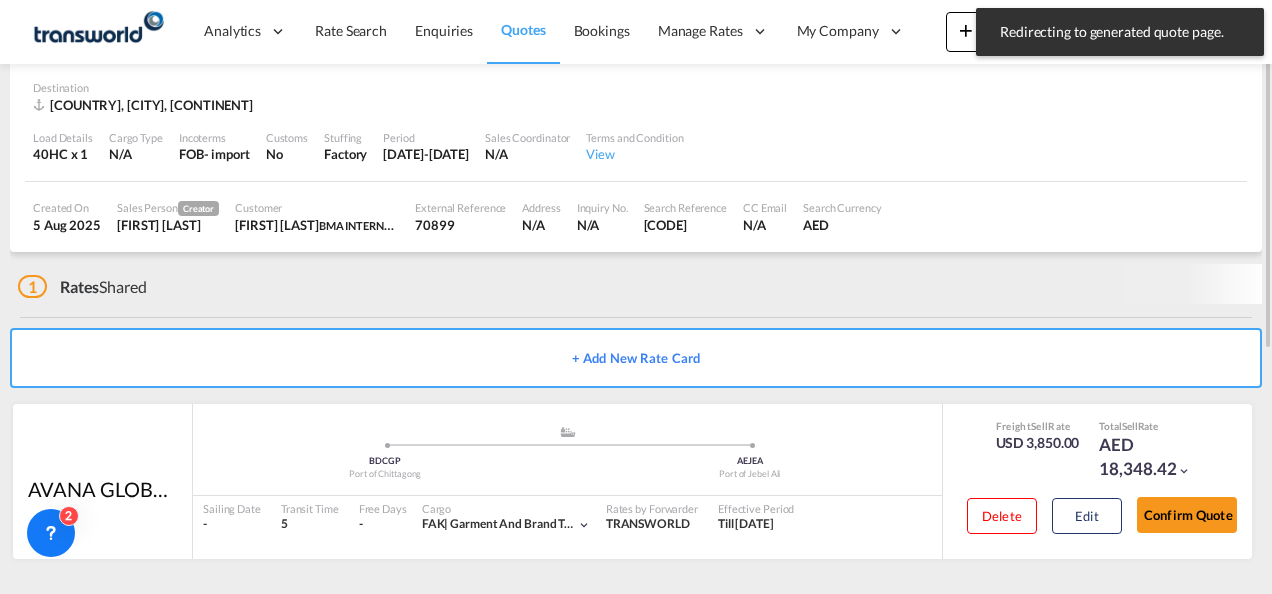 scroll, scrollTop: 0, scrollLeft: 0, axis: both 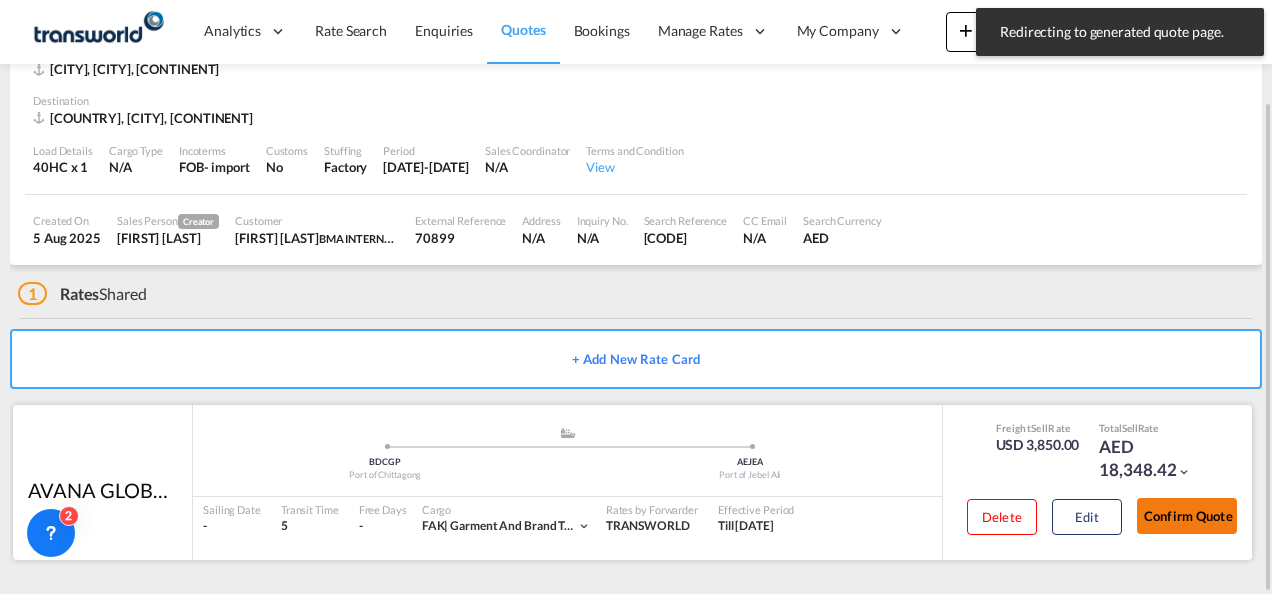 click on "Confirm Quote" at bounding box center [1187, 516] 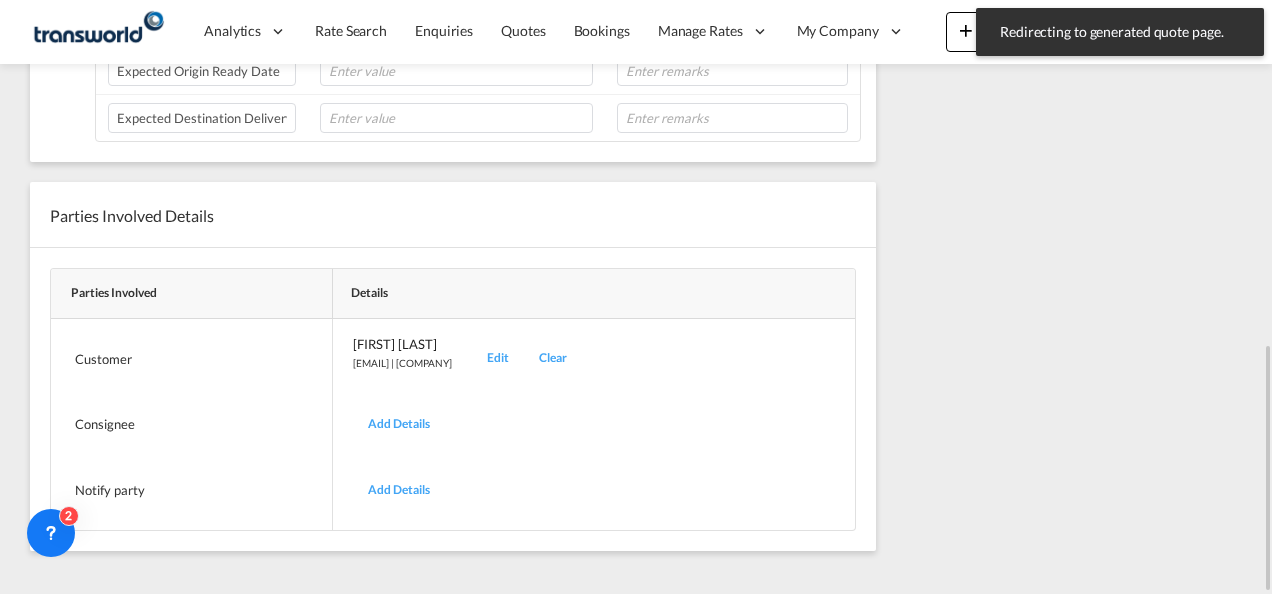scroll, scrollTop: 430, scrollLeft: 0, axis: vertical 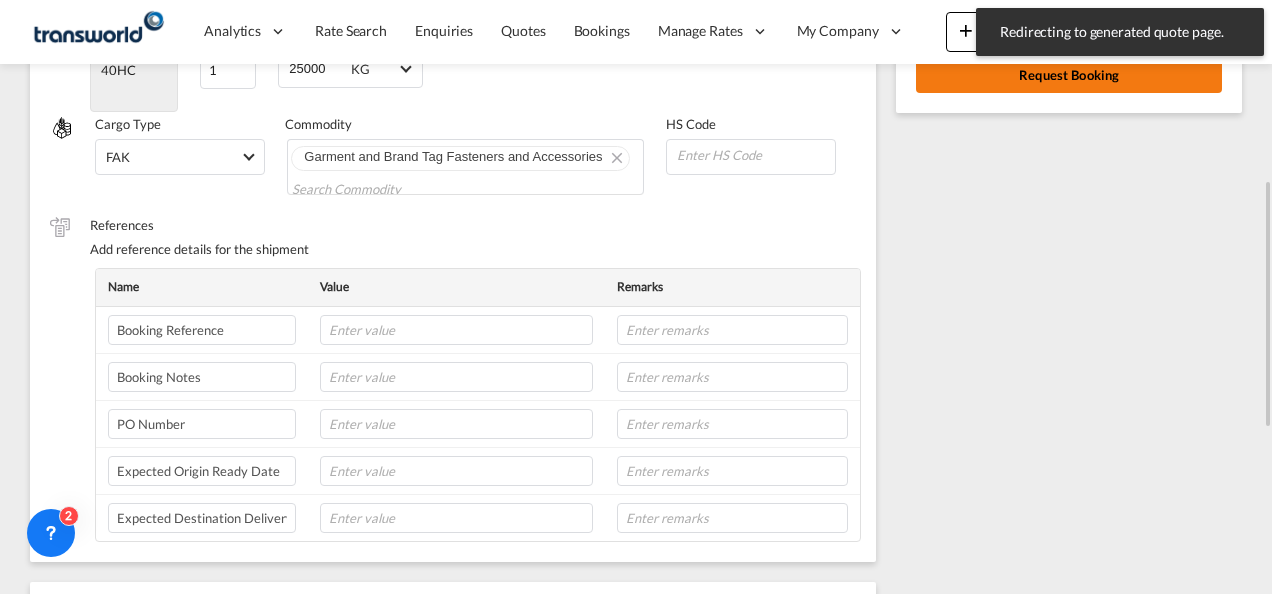 click on "Request Booking" at bounding box center (1069, 75) 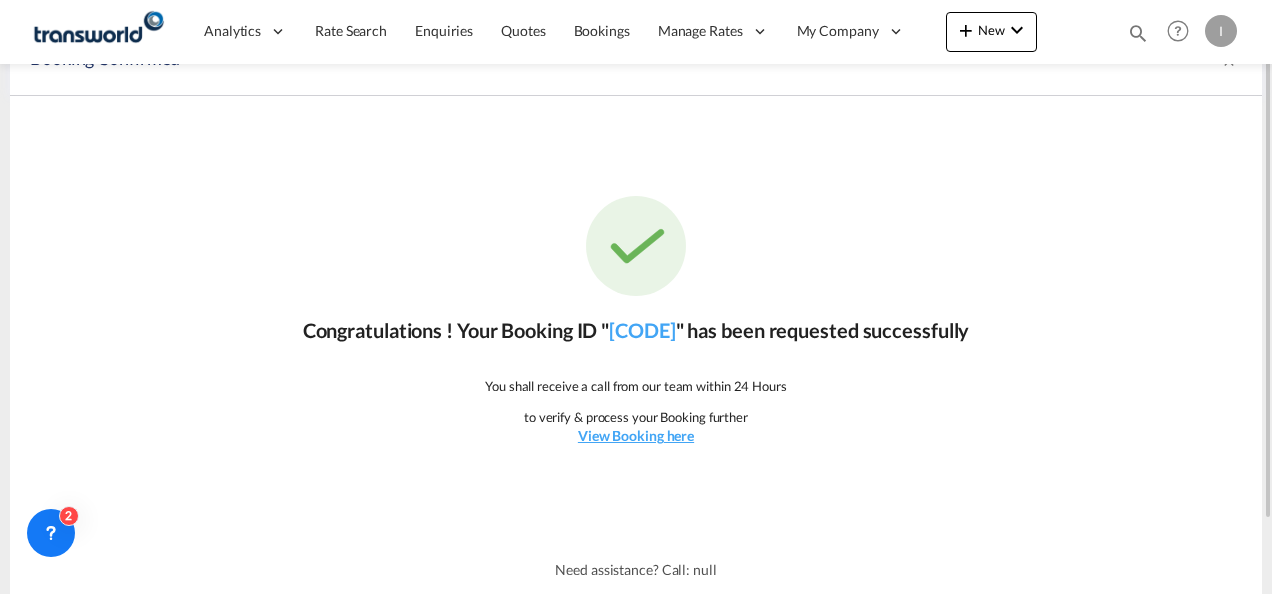 scroll, scrollTop: 0, scrollLeft: 0, axis: both 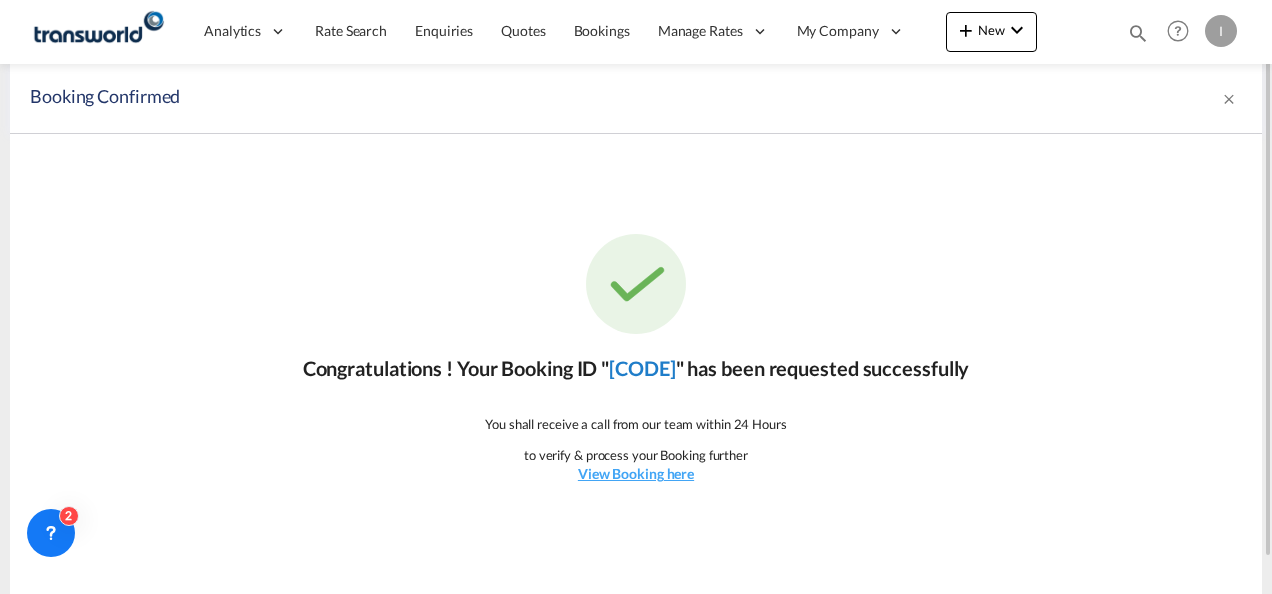 click on "[CODE]" 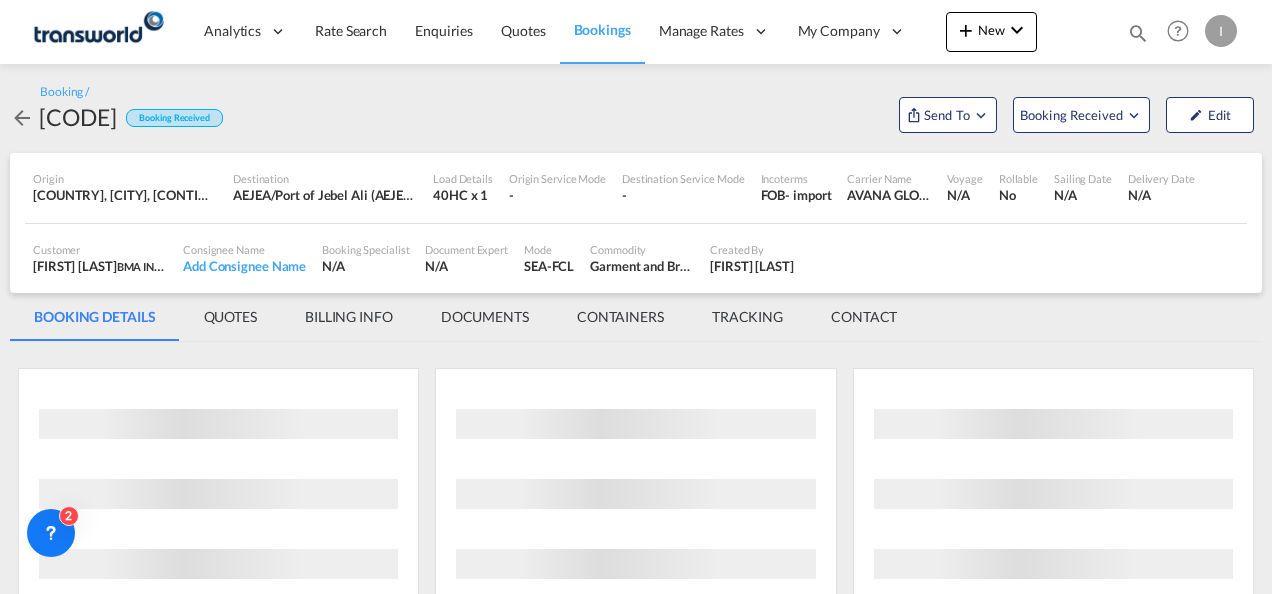 scroll, scrollTop: 0, scrollLeft: 0, axis: both 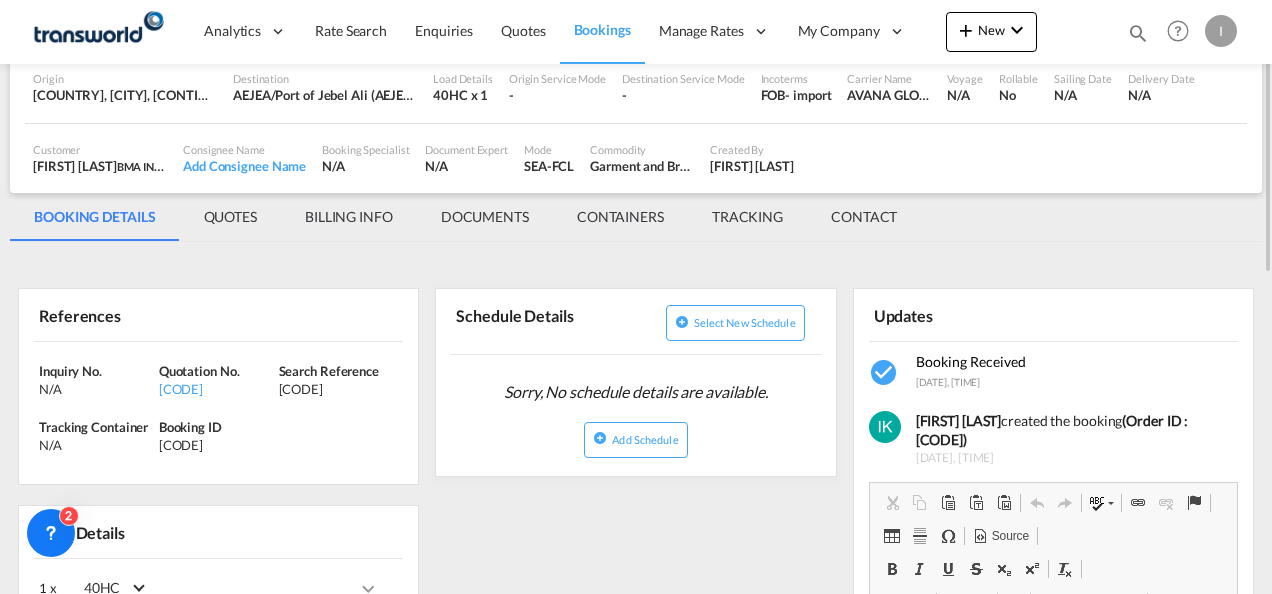 click on "BILLING INFO" at bounding box center [349, 217] 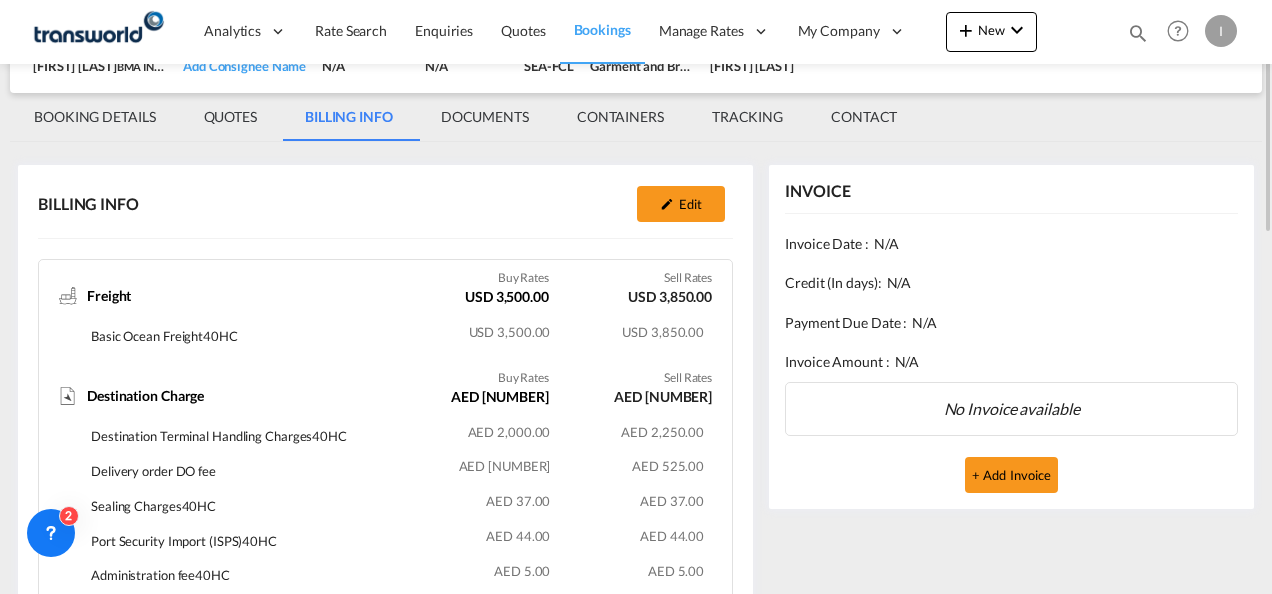 scroll, scrollTop: 100, scrollLeft: 0, axis: vertical 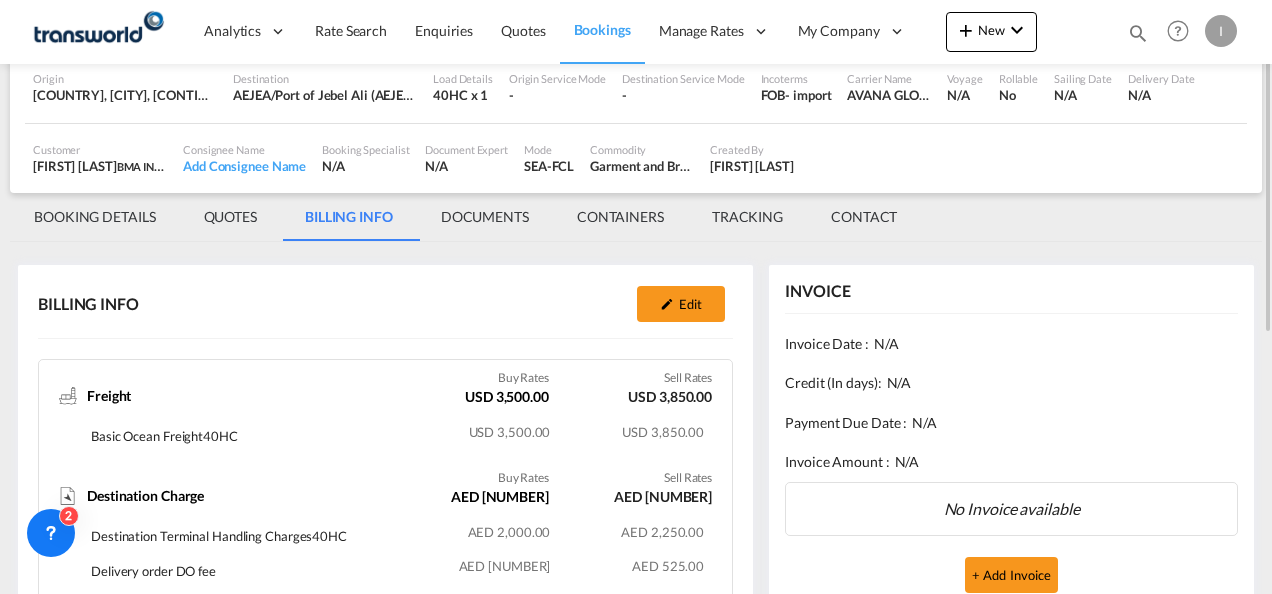 click on "BOOKING DETAILS" at bounding box center [95, 217] 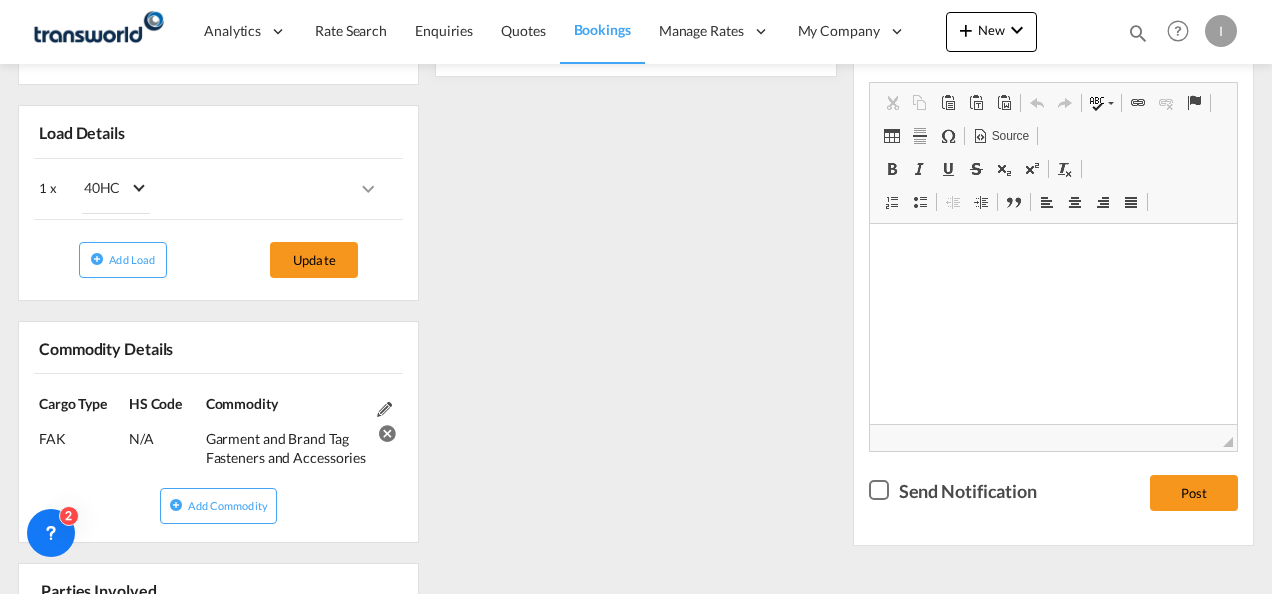 scroll, scrollTop: 0, scrollLeft: 0, axis: both 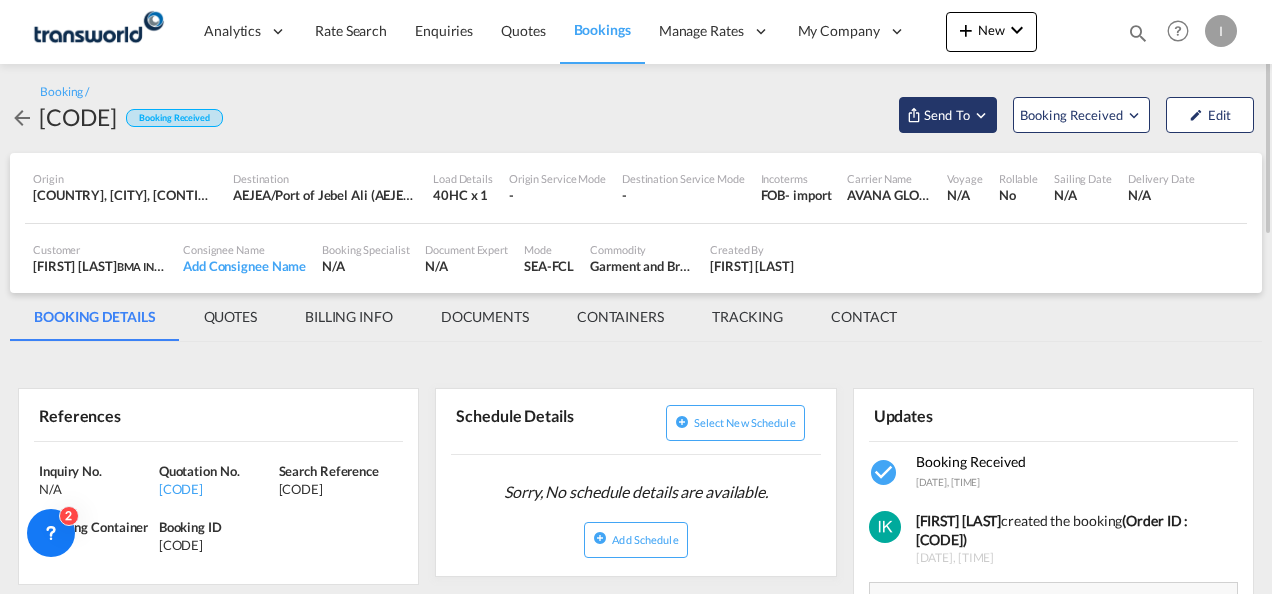 click on "Send To" at bounding box center (947, 115) 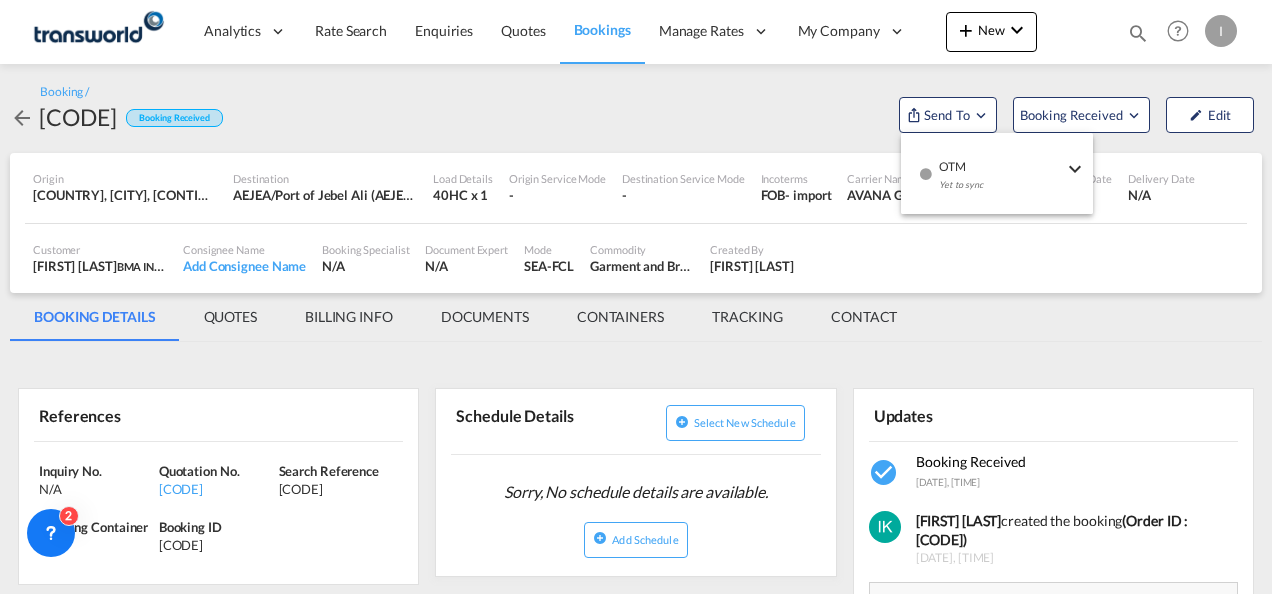 click on "OTM" at bounding box center [1001, 160] 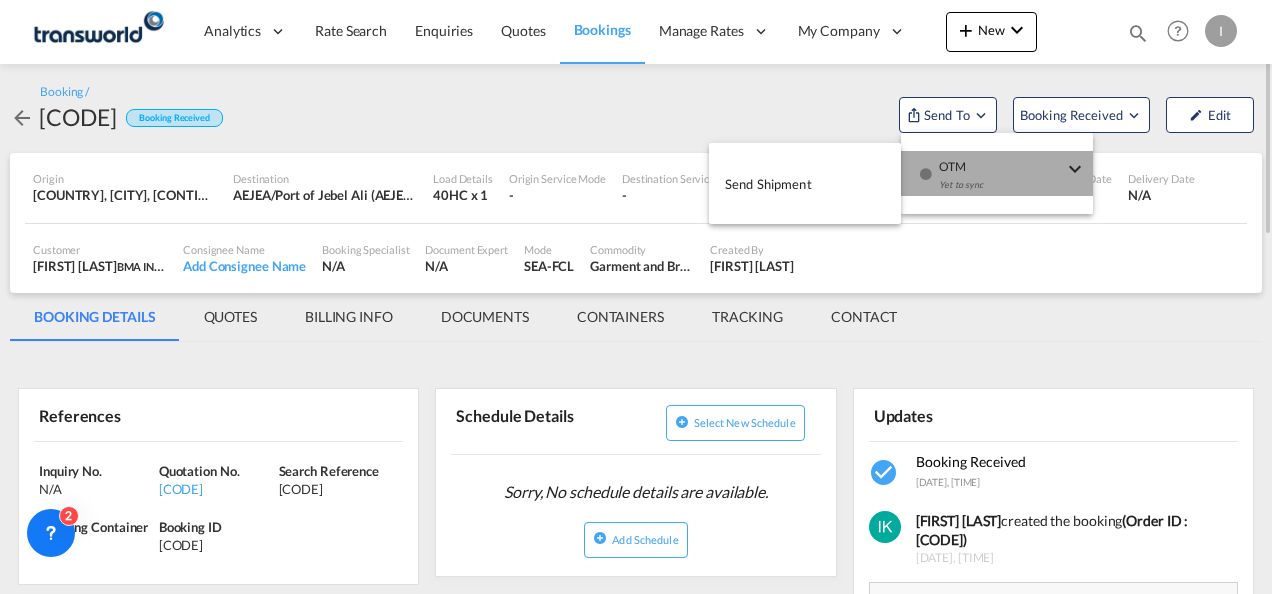 click on "Send Shipment" at bounding box center [768, 184] 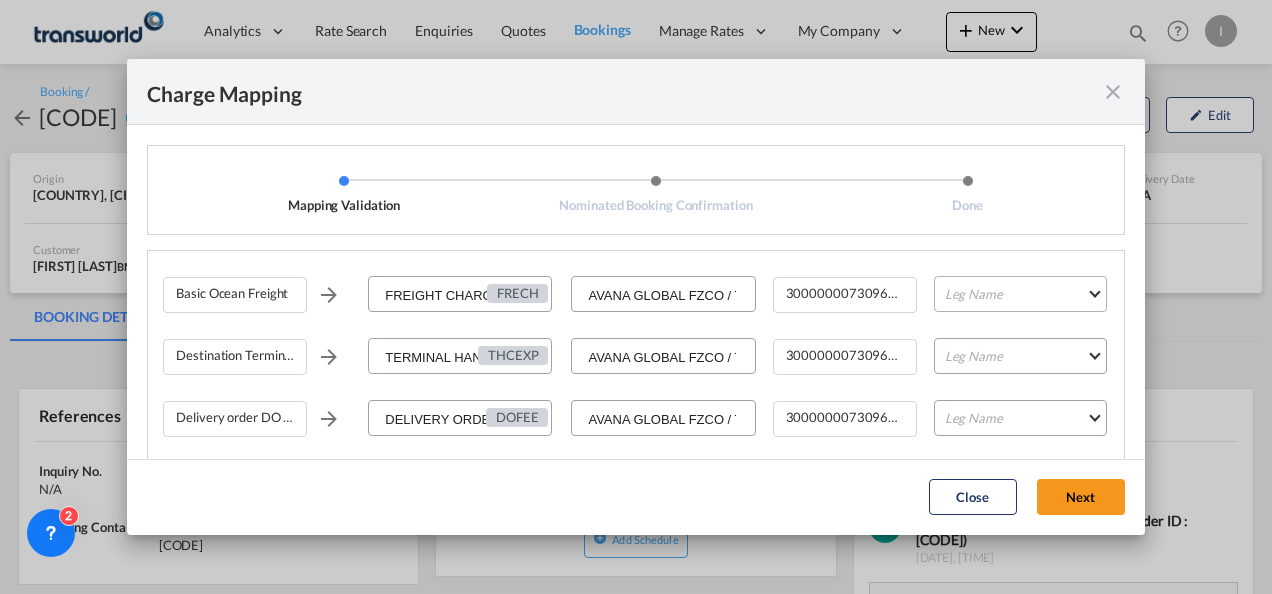 click on "Leg Name HANDLING ORIGIN VESSEL HANDLING DESTINATION OTHERS TL PICK UP CUSTOMS ORIGIN CUSTOMS DESTINATION TL DELIVERY" at bounding box center (1020, 294) 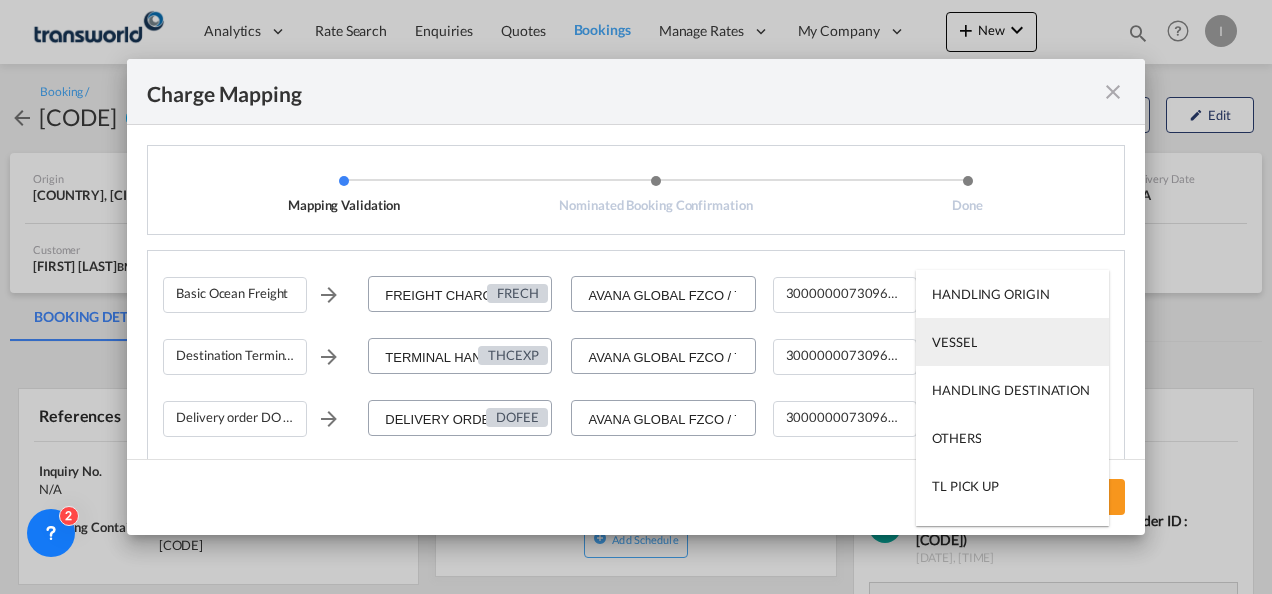 click on "VESSEL" at bounding box center (954, 342) 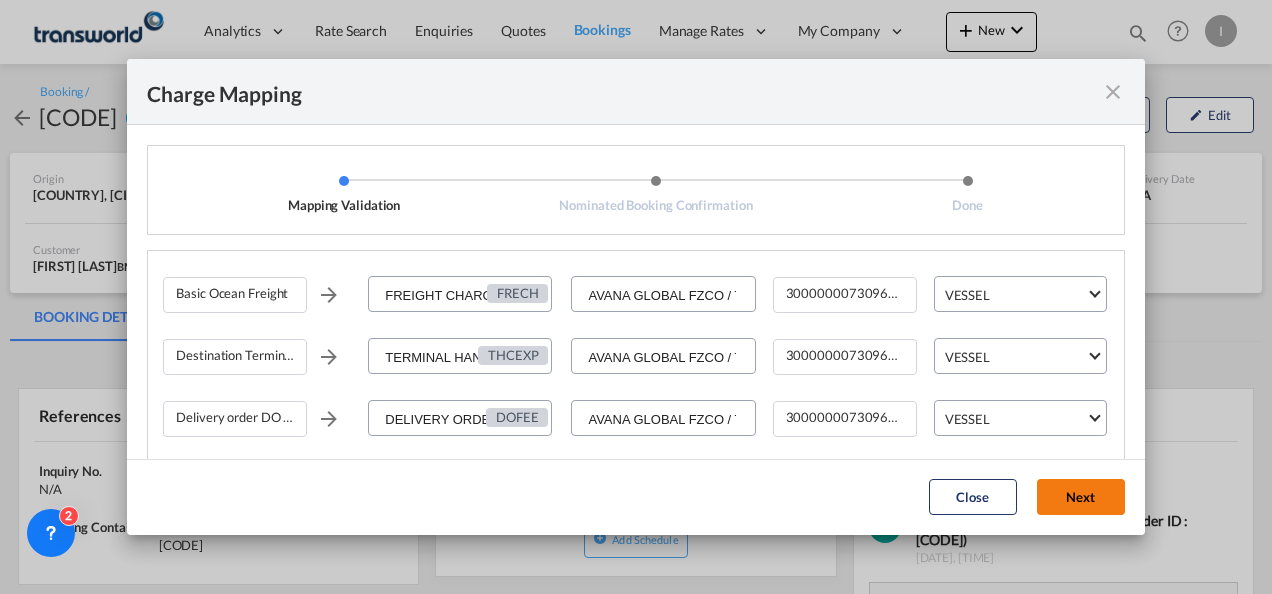 click on "Next" 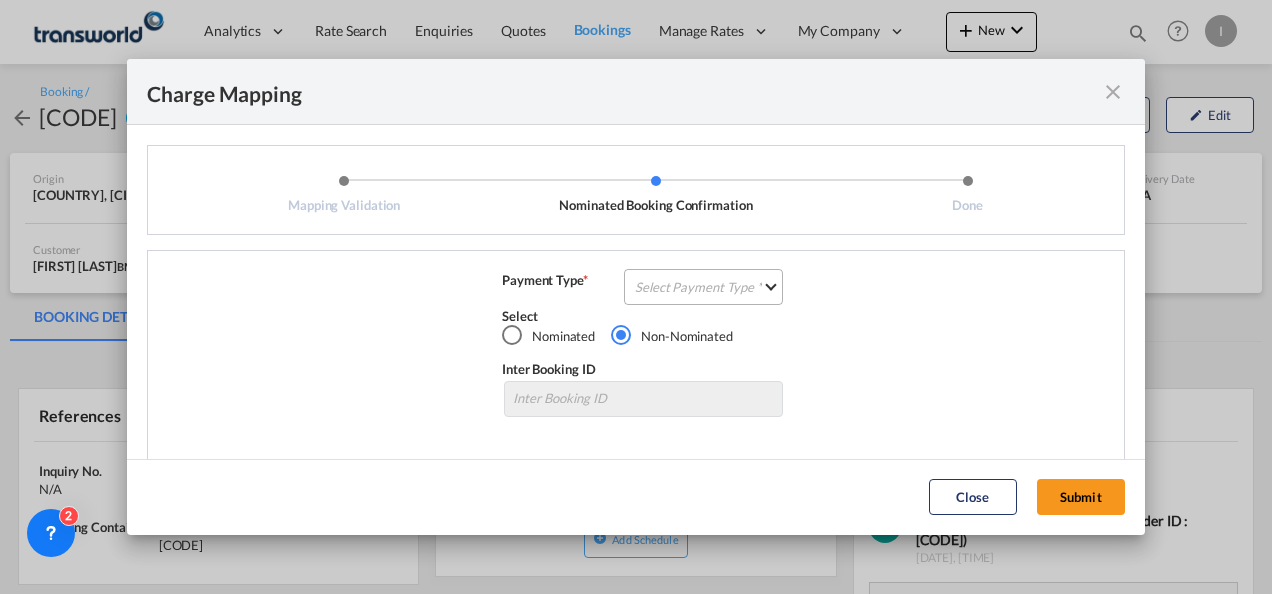 click on "Select Payment Type
COLLECT
PREPAID" at bounding box center [703, 287] 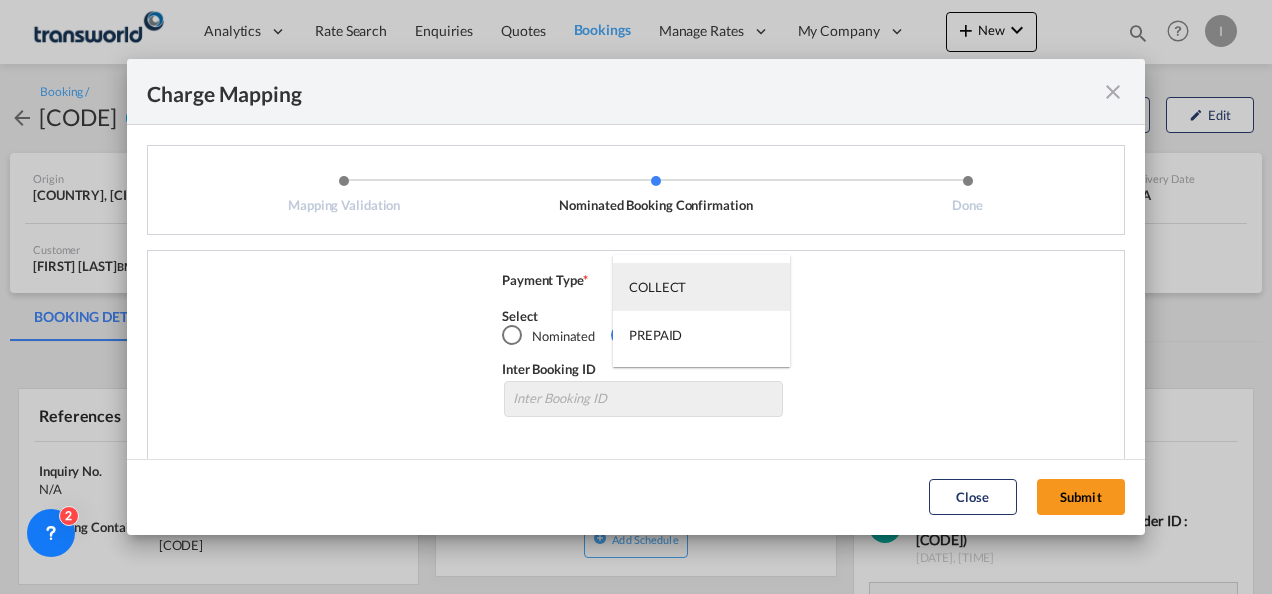 click on "COLLECT" at bounding box center [701, 287] 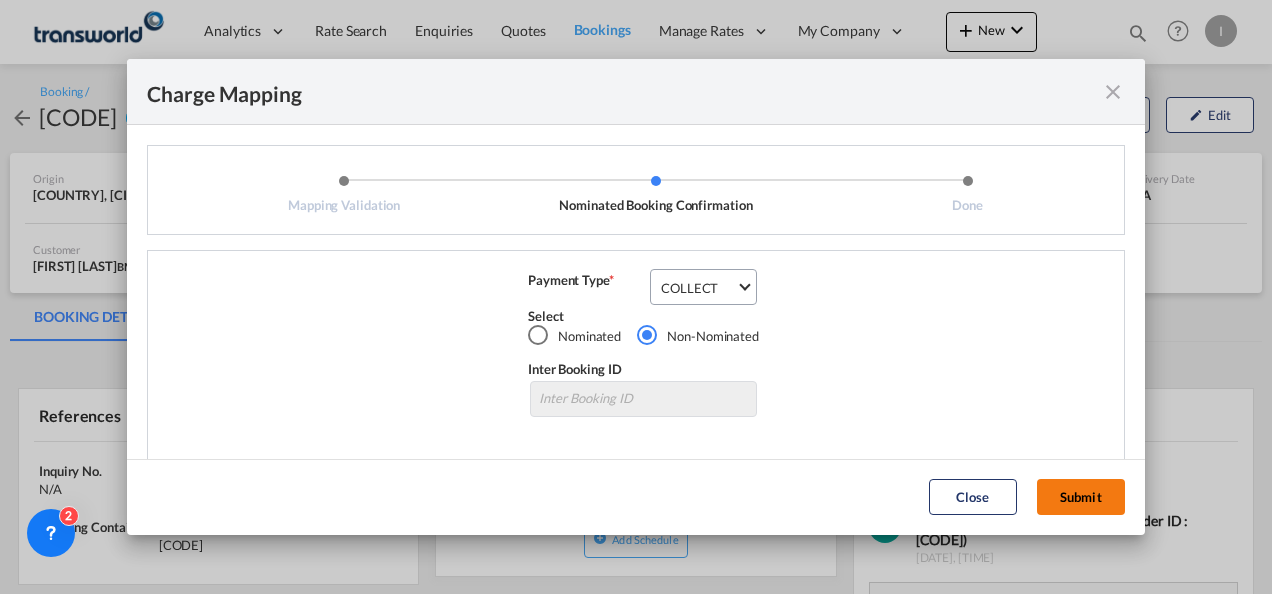 click on "Submit" 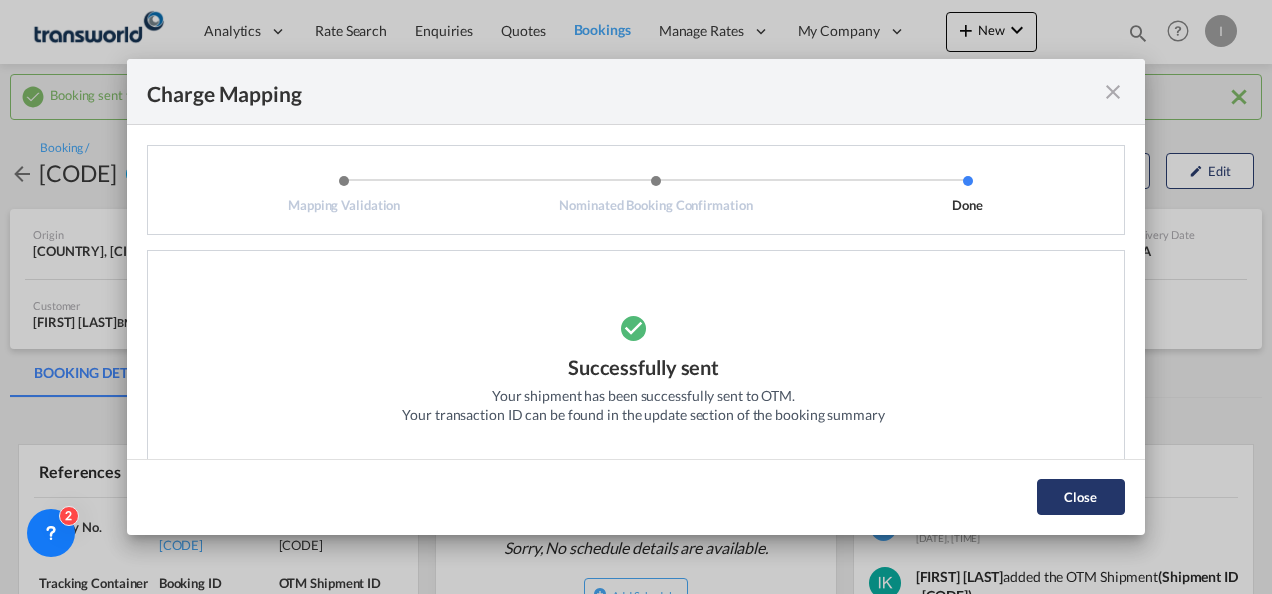 click on "Close" 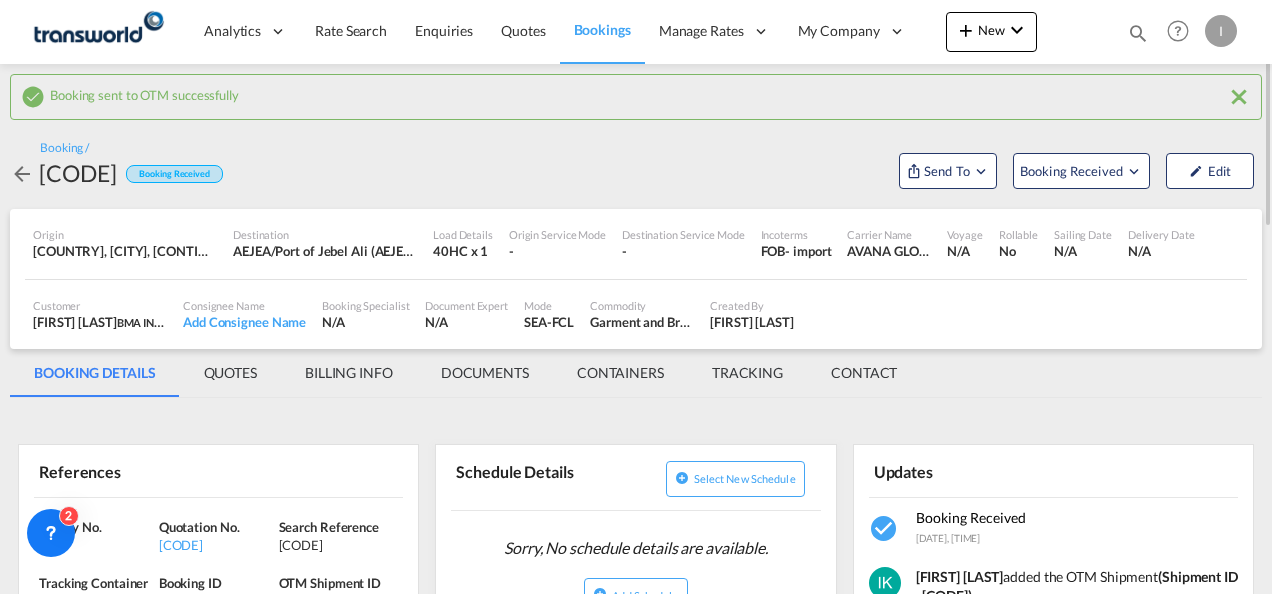 scroll, scrollTop: 100, scrollLeft: 0, axis: vertical 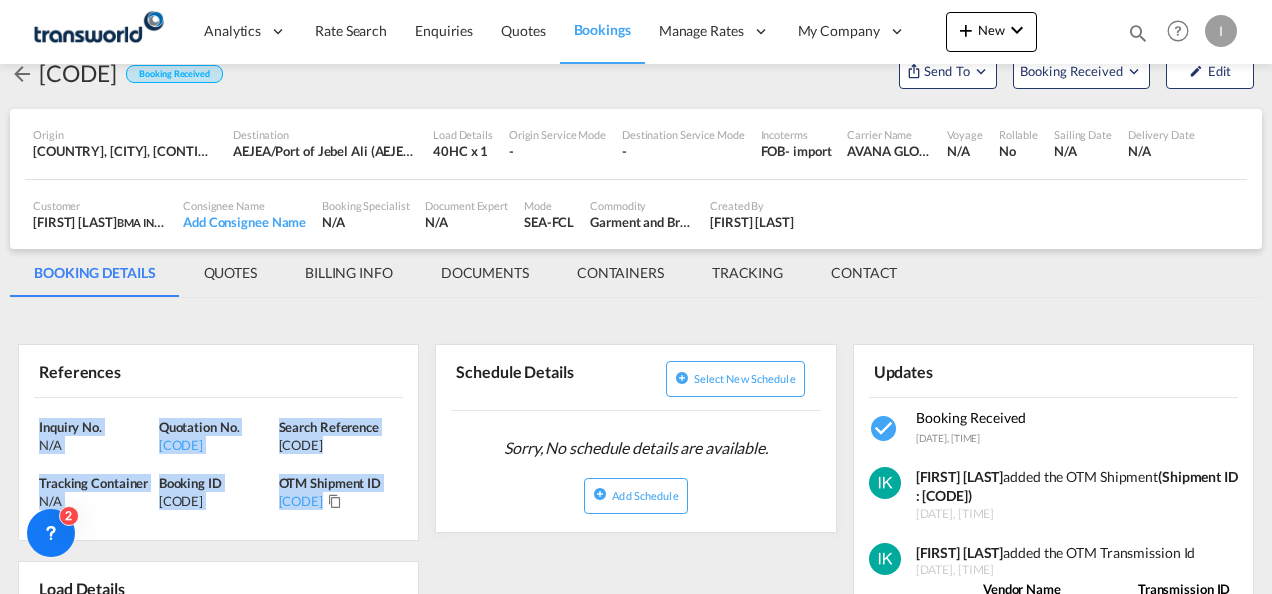 drag, startPoint x: 387, startPoint y: 510, endPoint x: -4, endPoint y: 402, distance: 405.64148 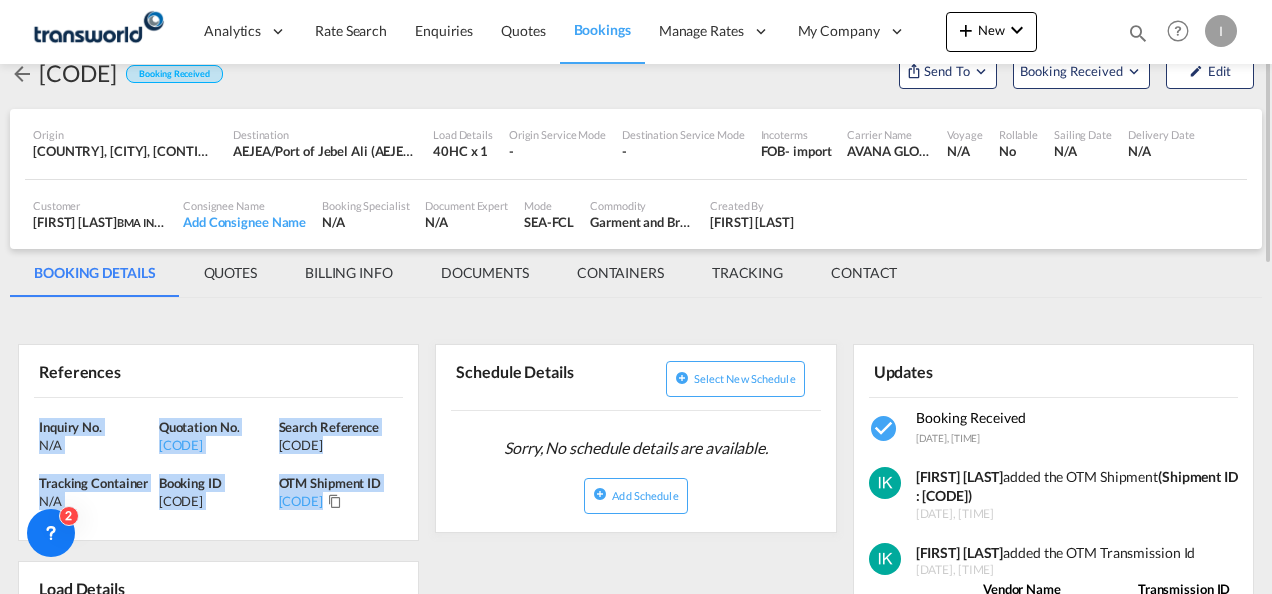 copy on "Inquiry No. N/A Quotation No. [CODE] Search Reference [CODE] Tracking Container
N/A Booking ID [CODE] OTM Shipment ID [CODE]" 